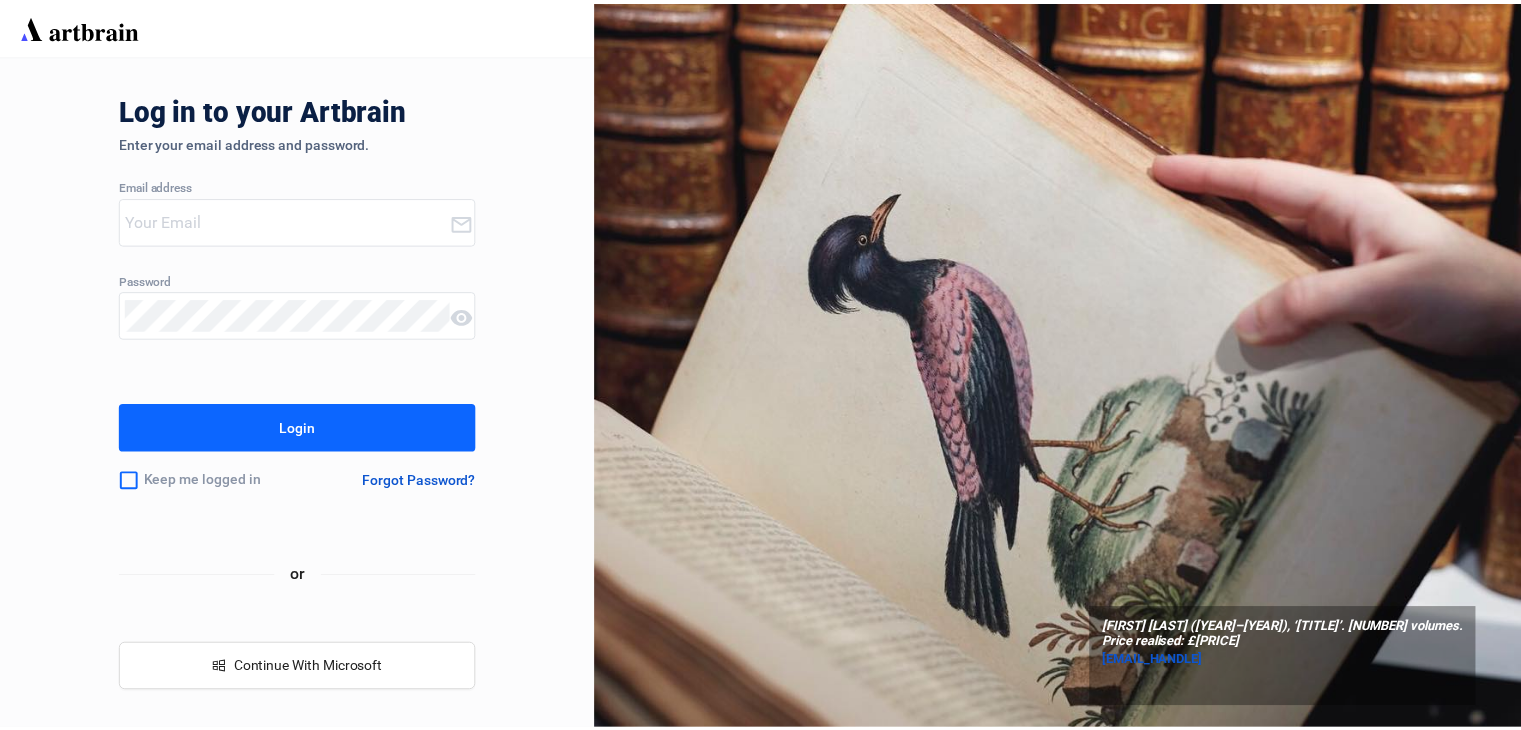 scroll, scrollTop: 0, scrollLeft: 0, axis: both 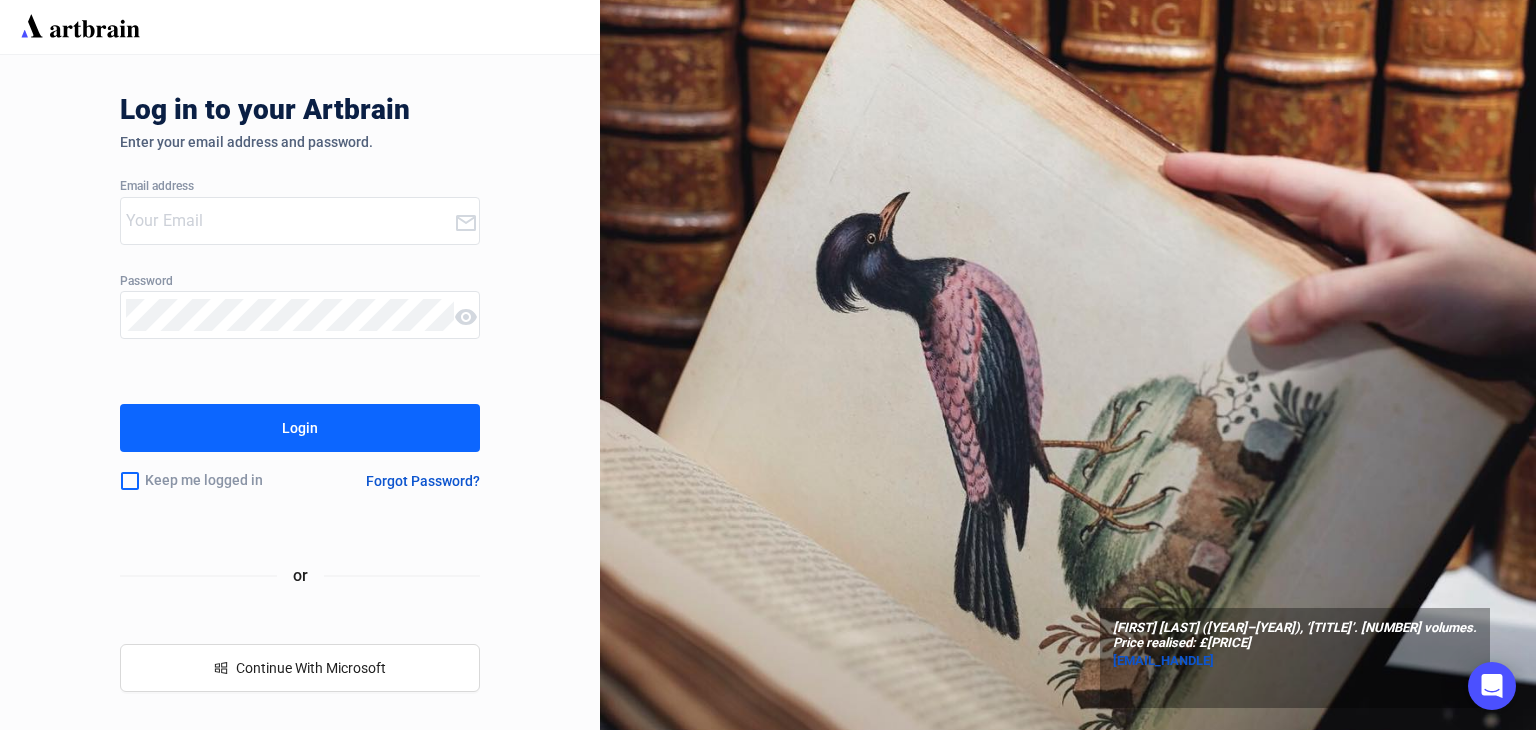 type on "[EMAIL_HANDLE]" 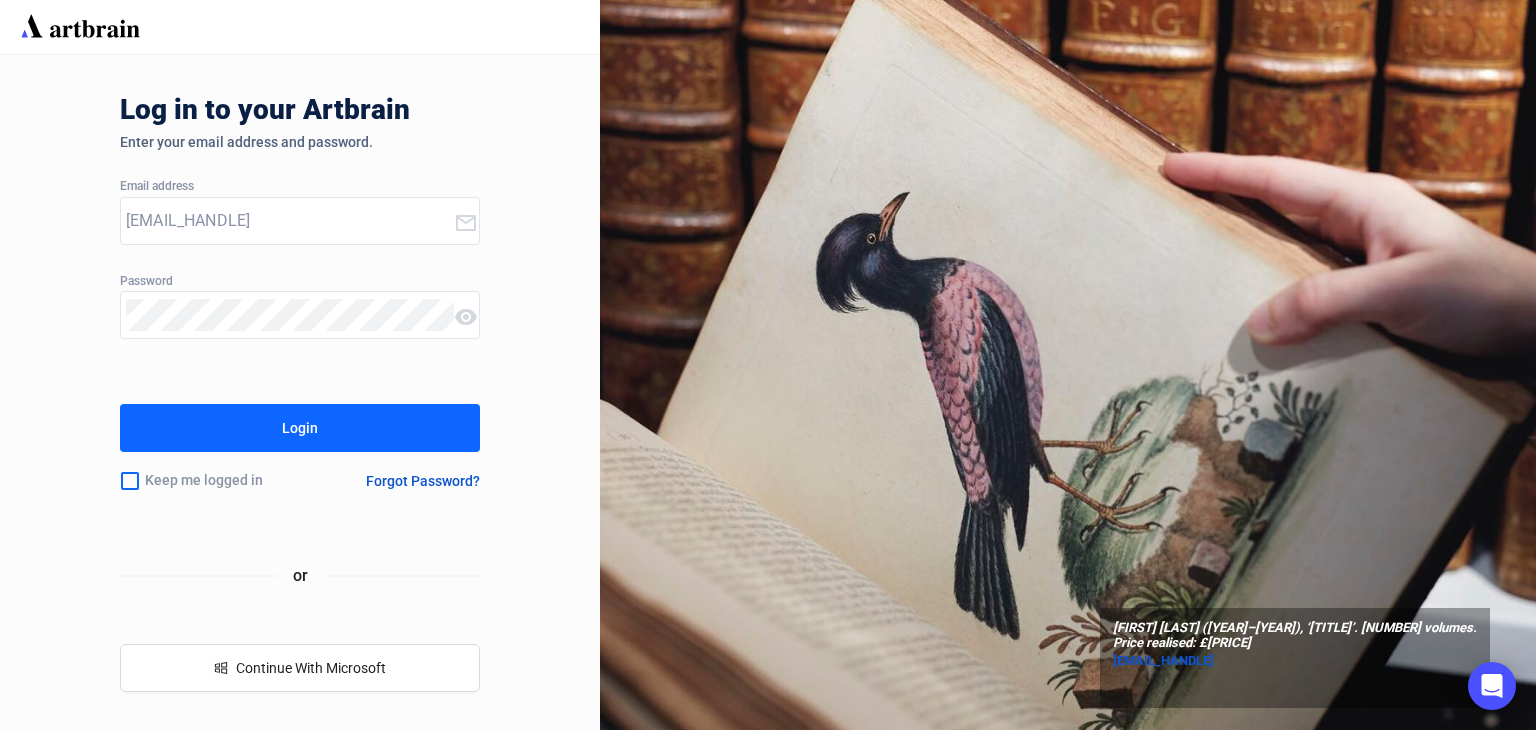 click on "Login" at bounding box center (300, 428) 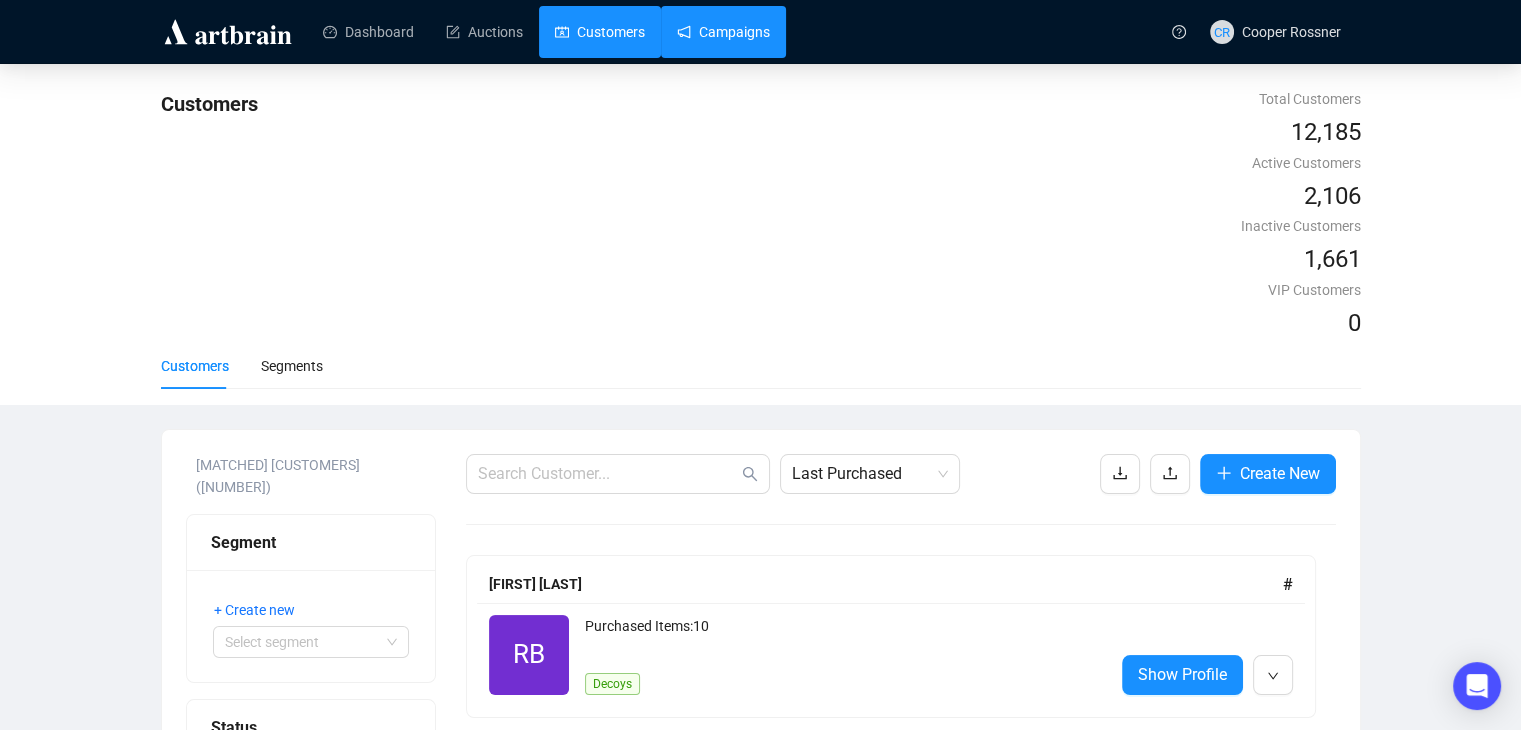 click on "Campaigns" at bounding box center (723, 32) 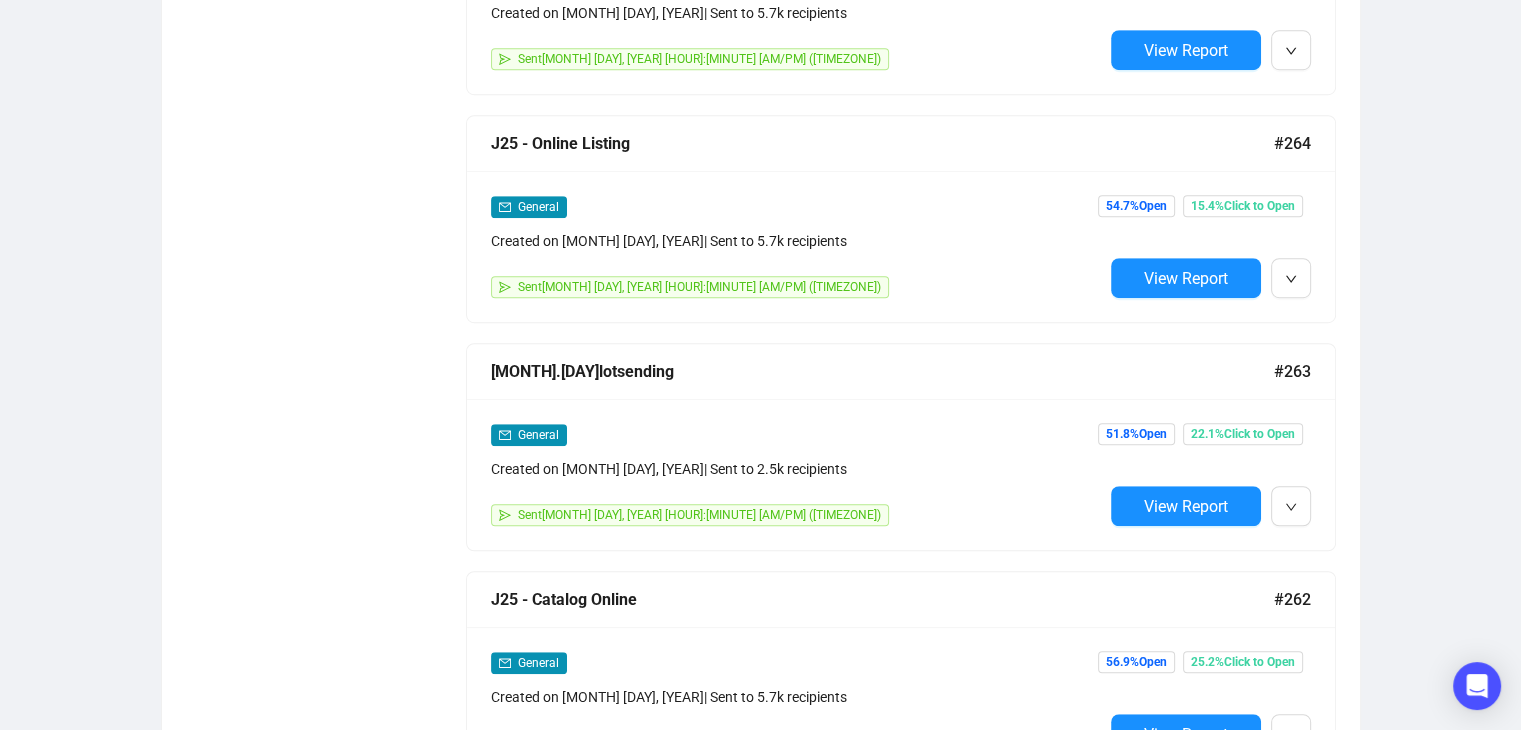 scroll, scrollTop: 1300, scrollLeft: 0, axis: vertical 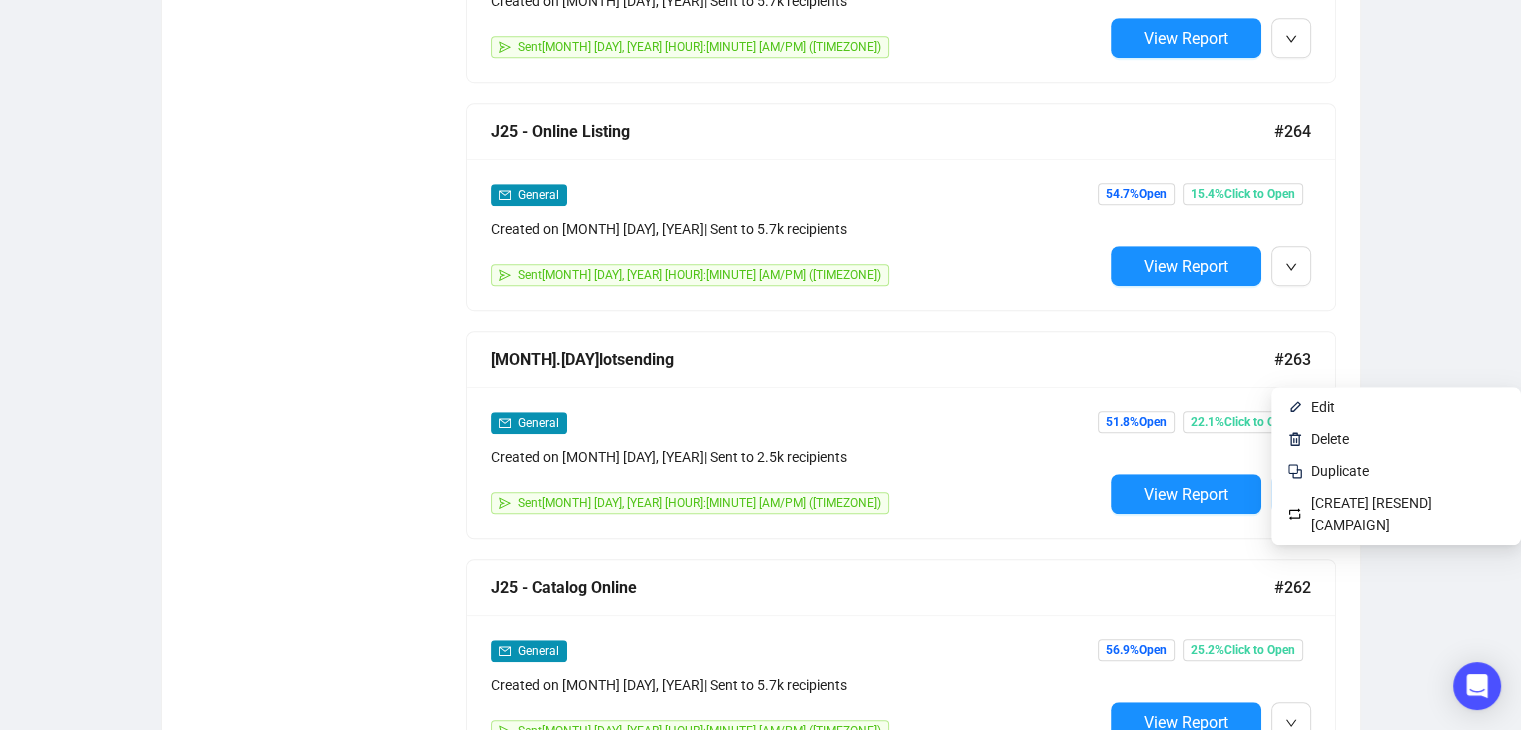 click at bounding box center [1291, 494] 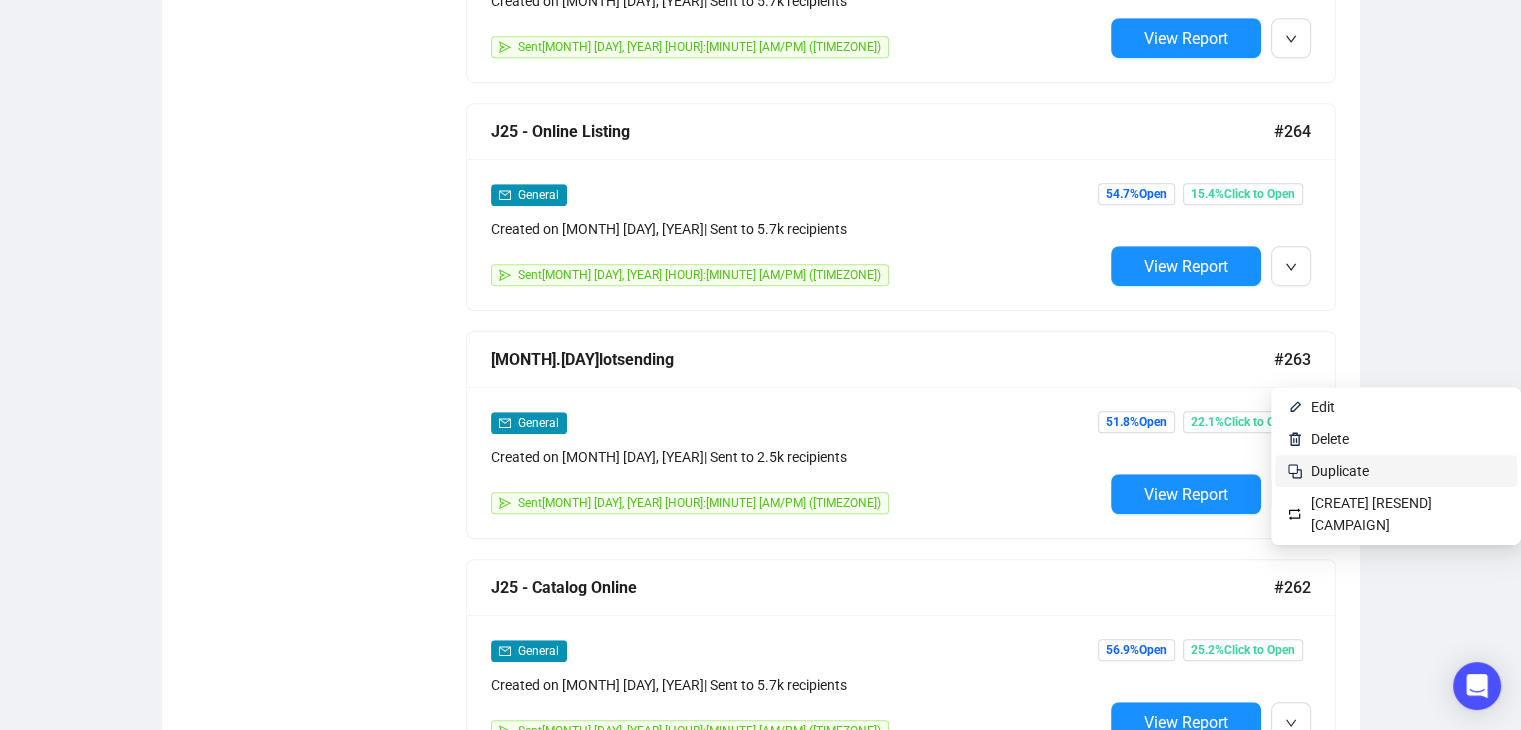 click on "Duplicate" at bounding box center (1340, 471) 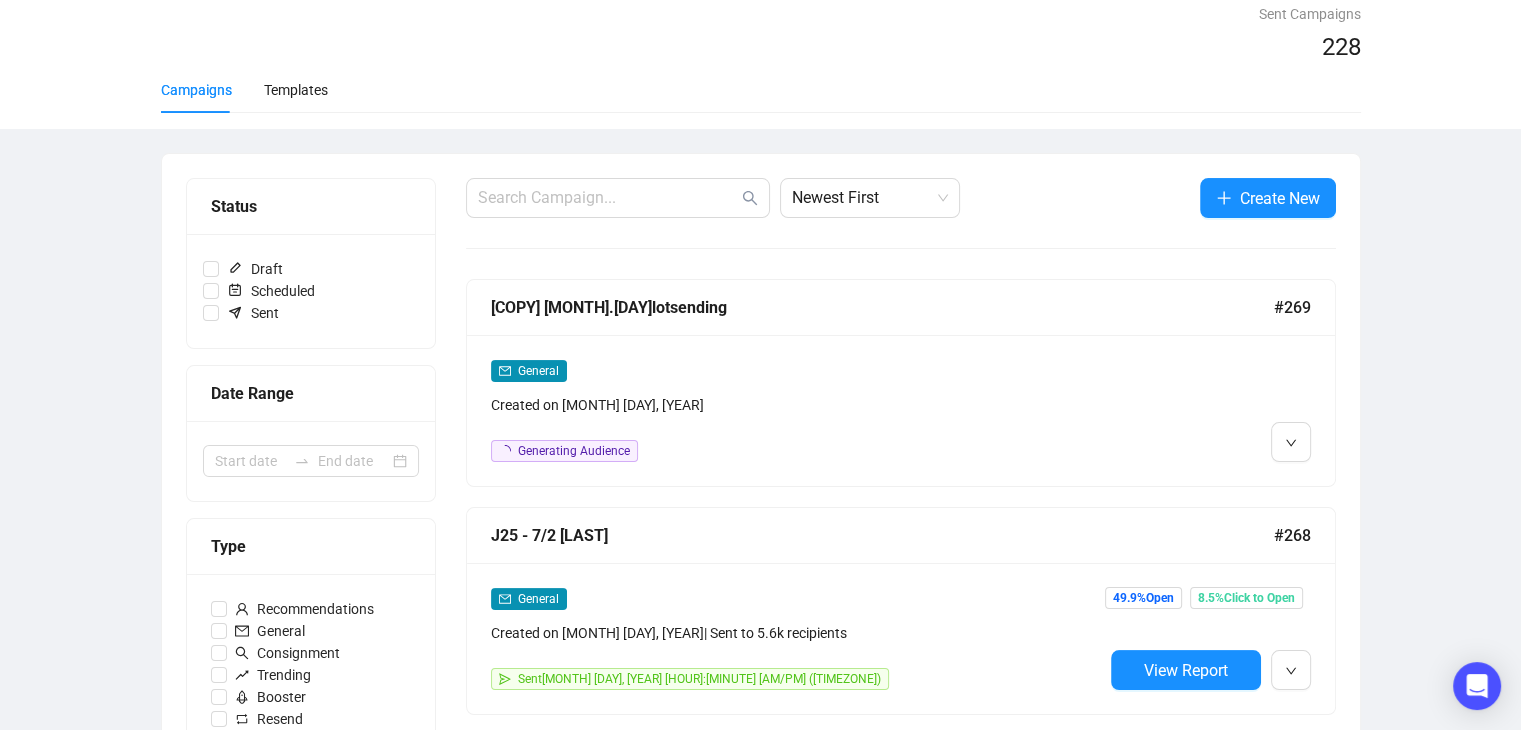 scroll, scrollTop: 200, scrollLeft: 0, axis: vertical 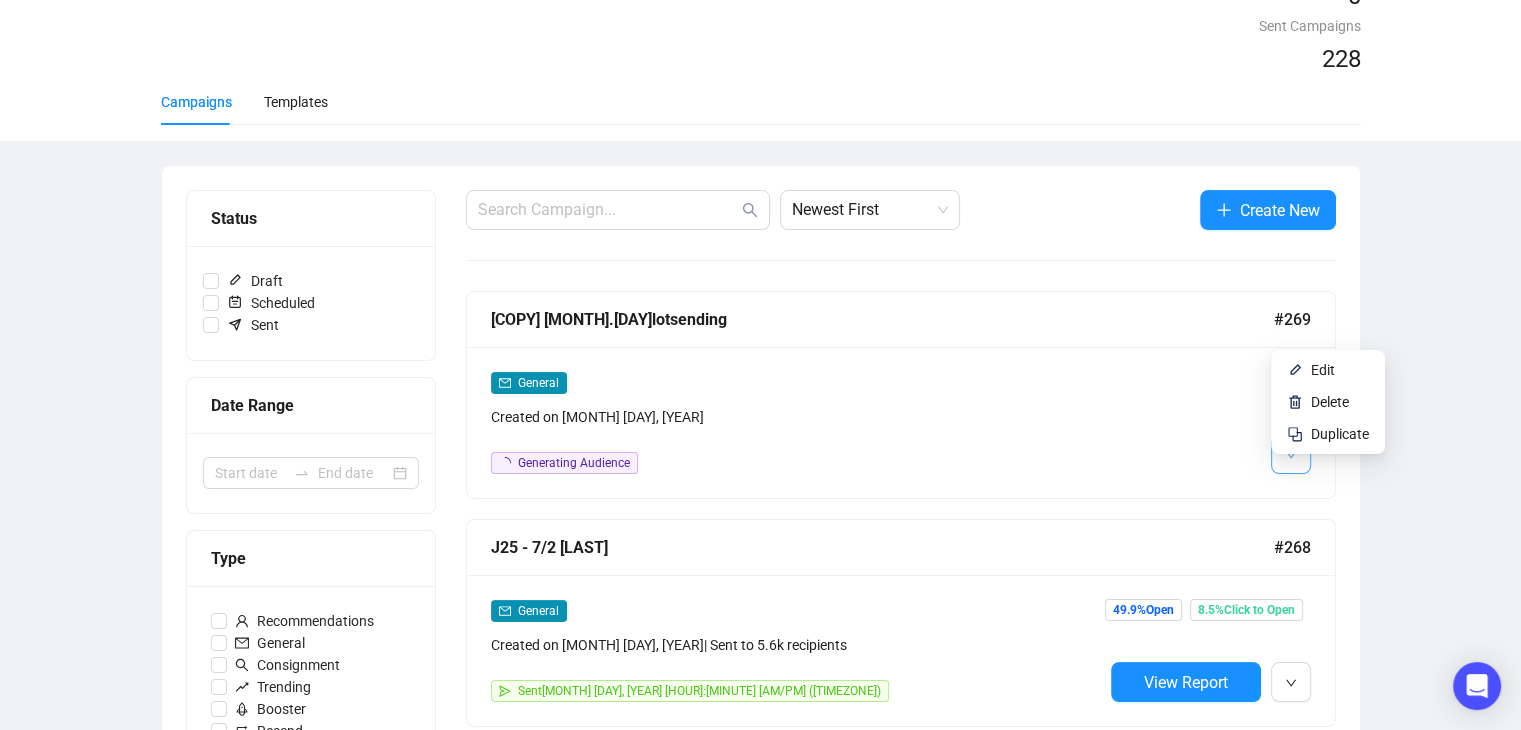 click at bounding box center [1291, 454] 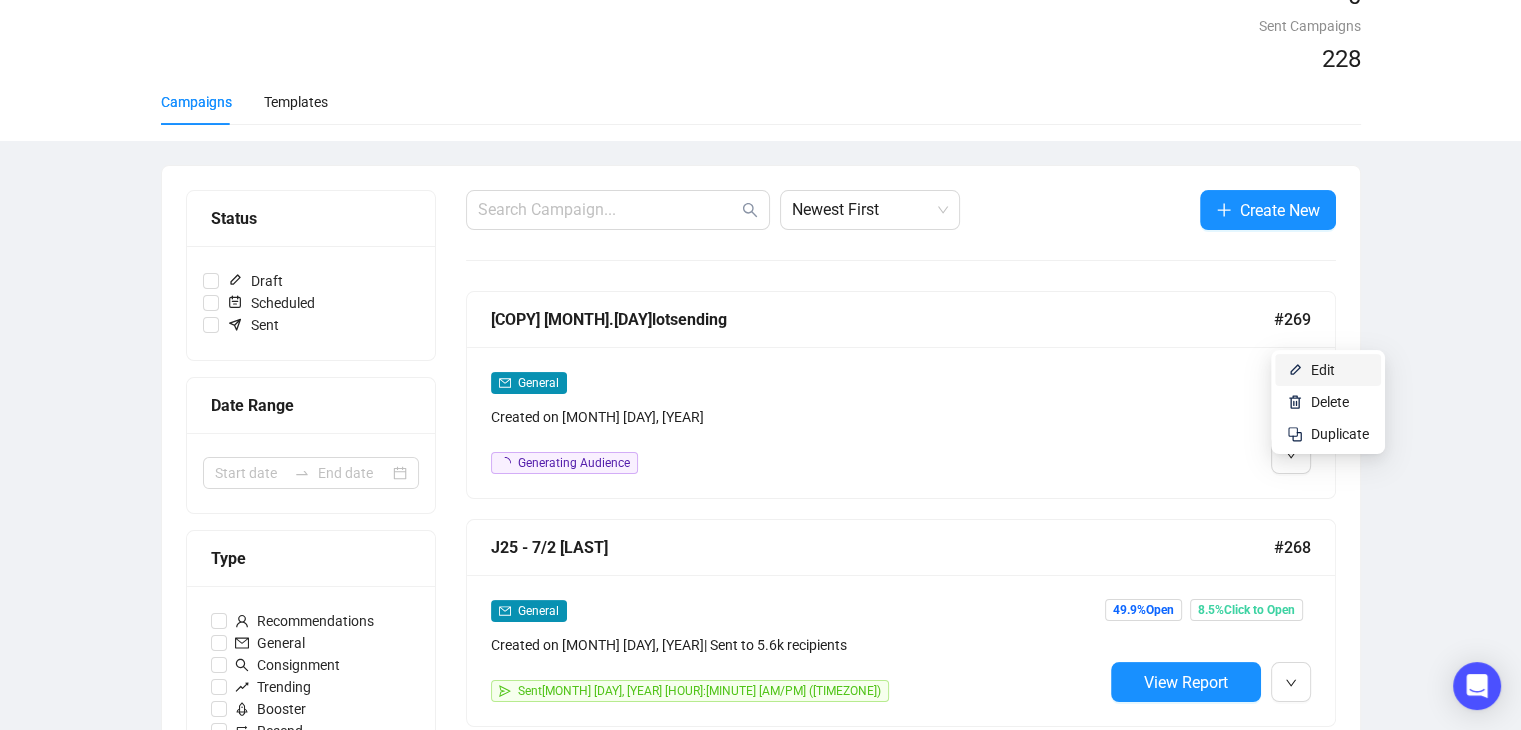 click on "Edit" at bounding box center (1328, 370) 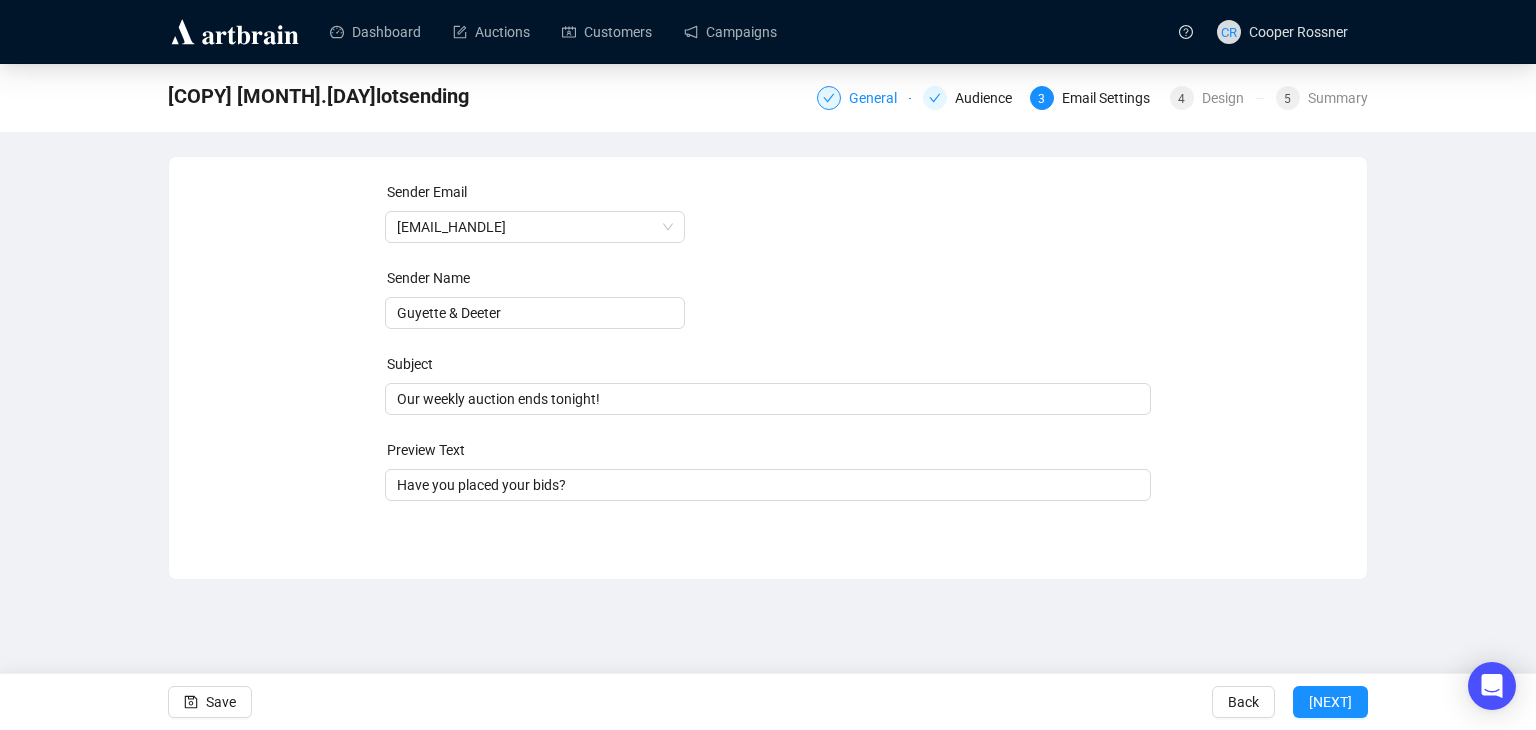 click at bounding box center [829, 98] 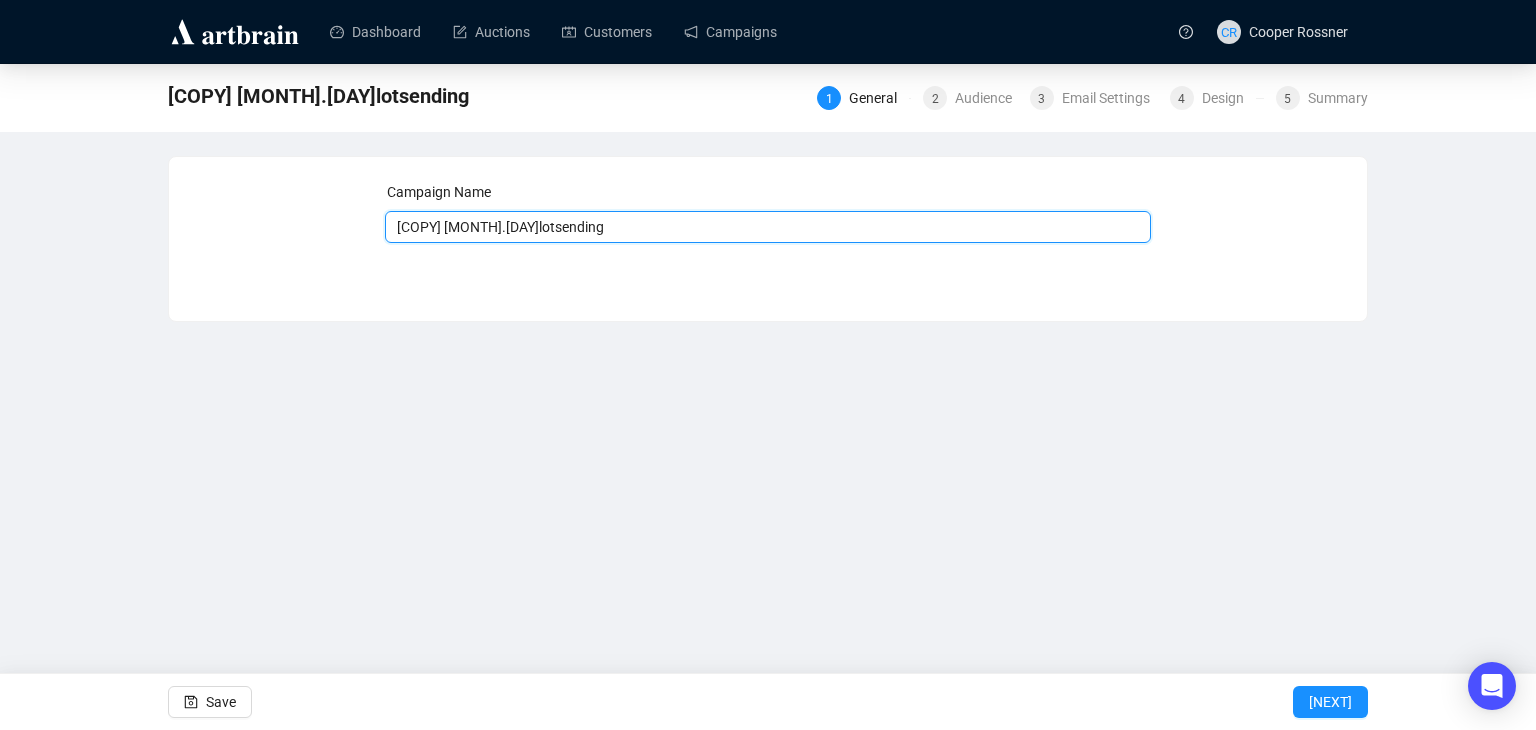 drag, startPoint x: 465, startPoint y: 223, endPoint x: 335, endPoint y: 213, distance: 130.38405 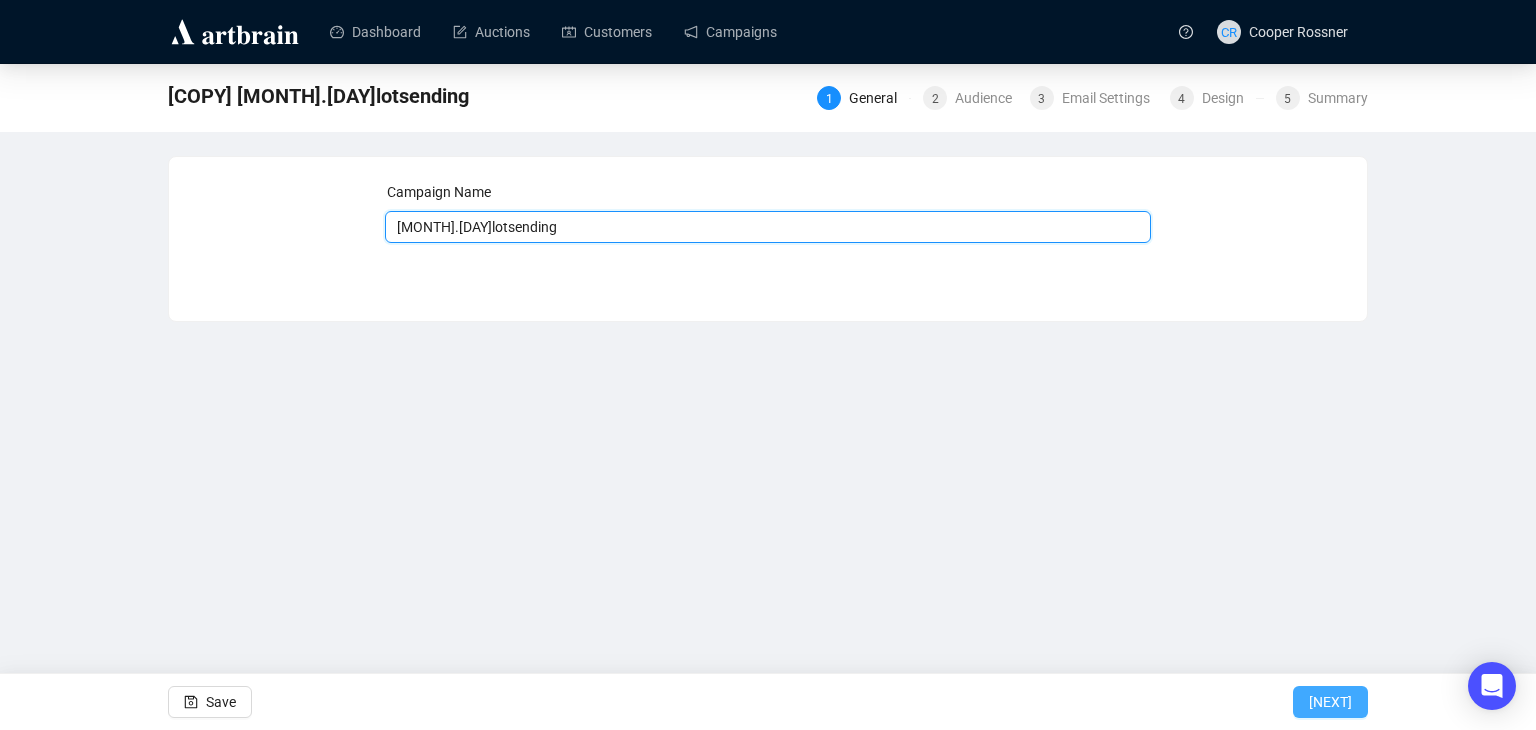 type on "[MONTH].[DAY]lotsending" 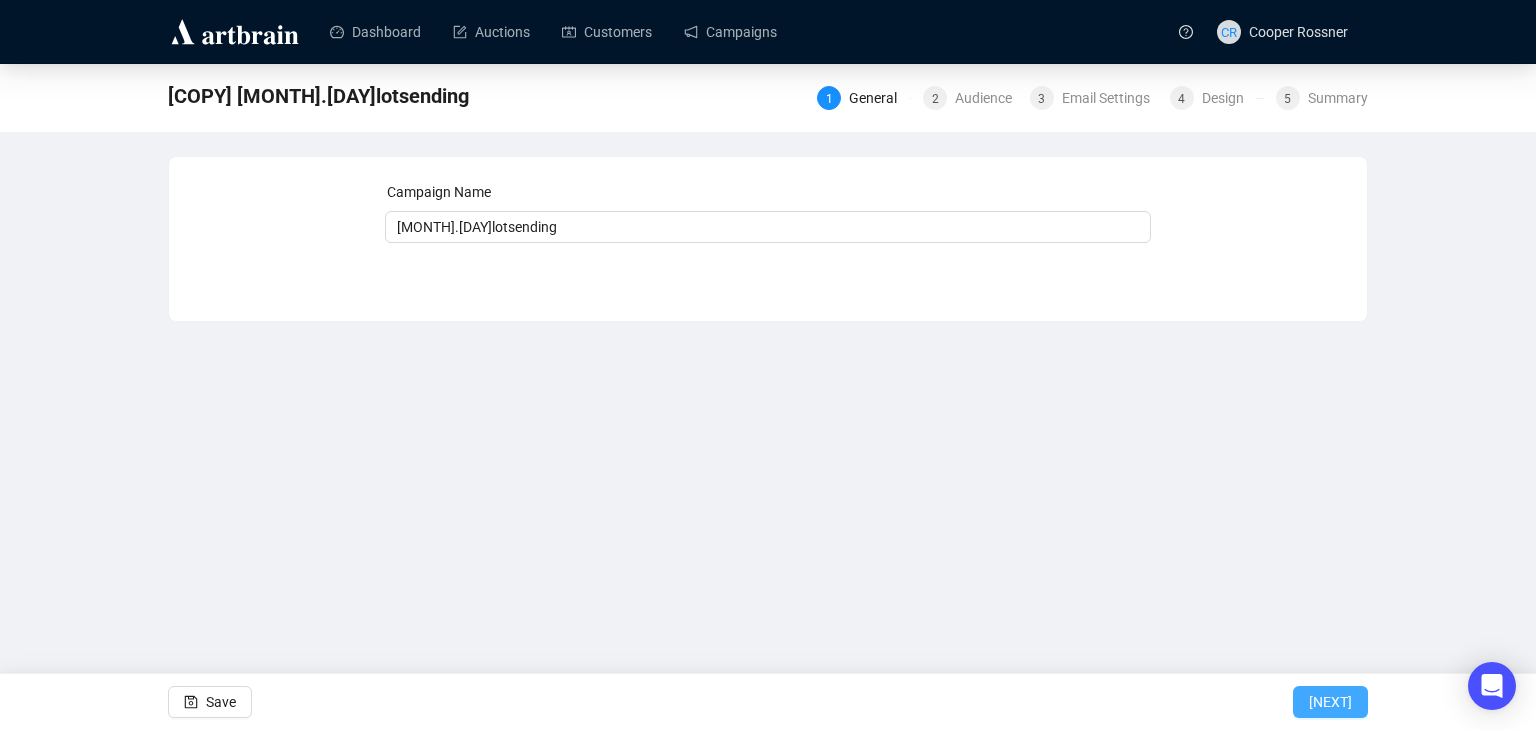 click on "[NEXT]" at bounding box center [1330, 702] 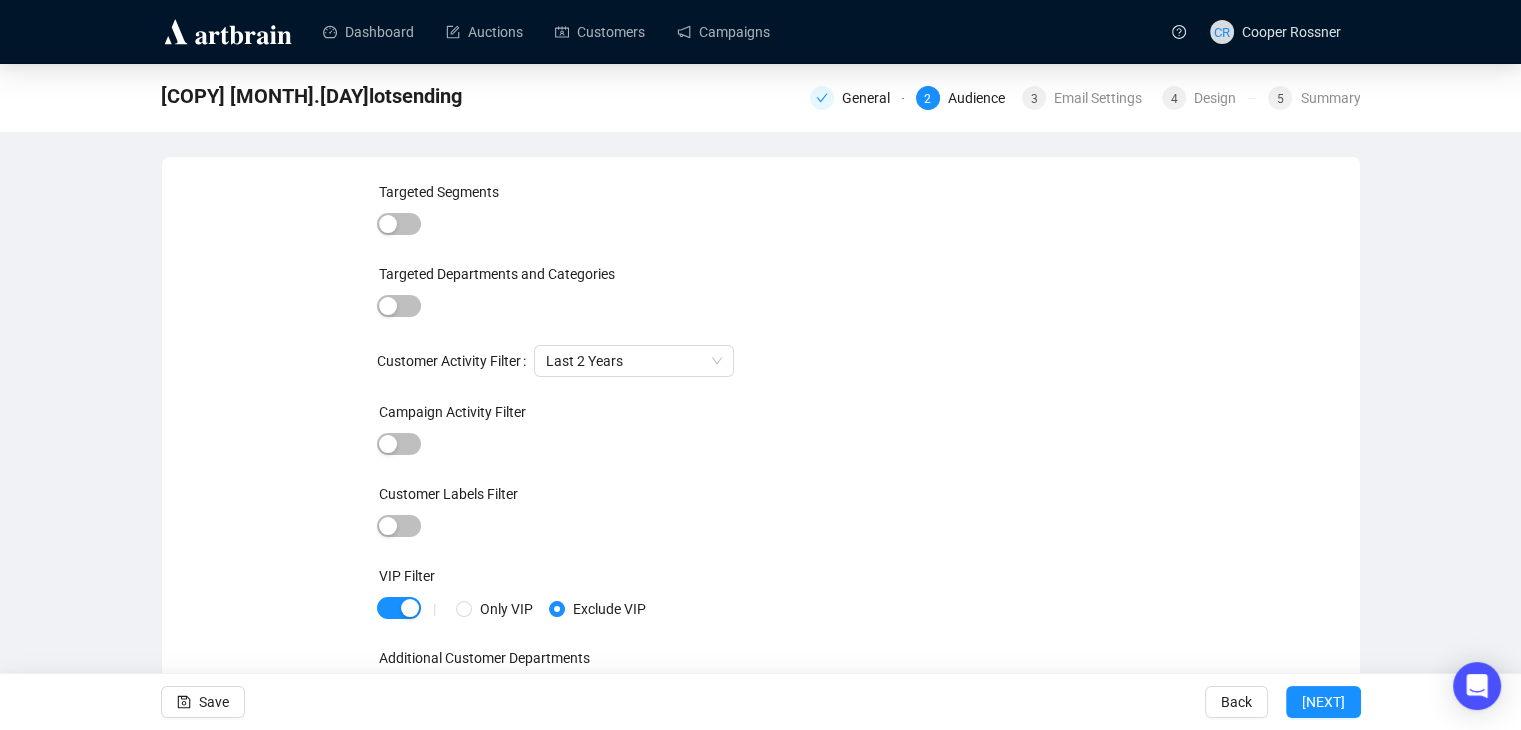 click on "[NEXT]" at bounding box center (1323, 702) 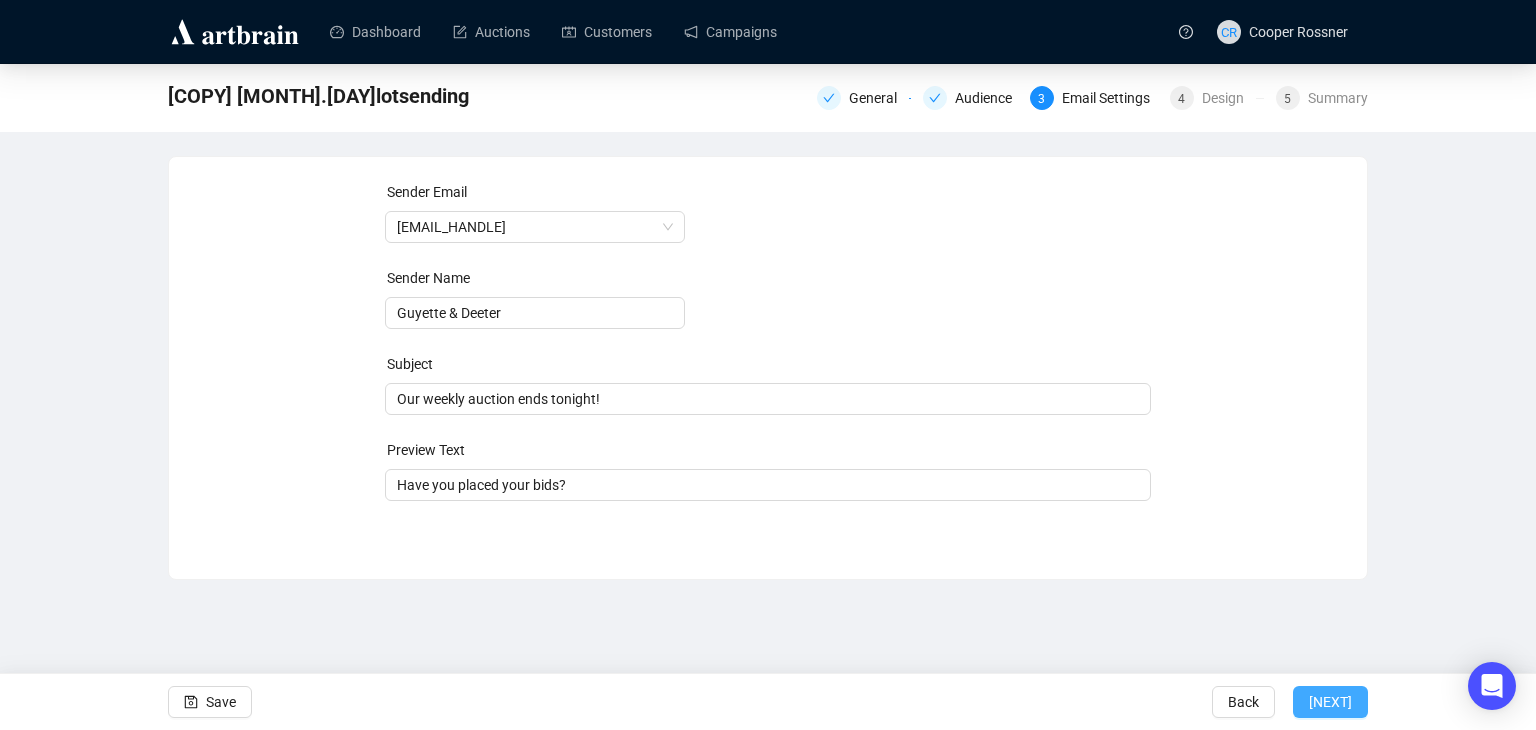click on "[NEXT]" at bounding box center [1330, 702] 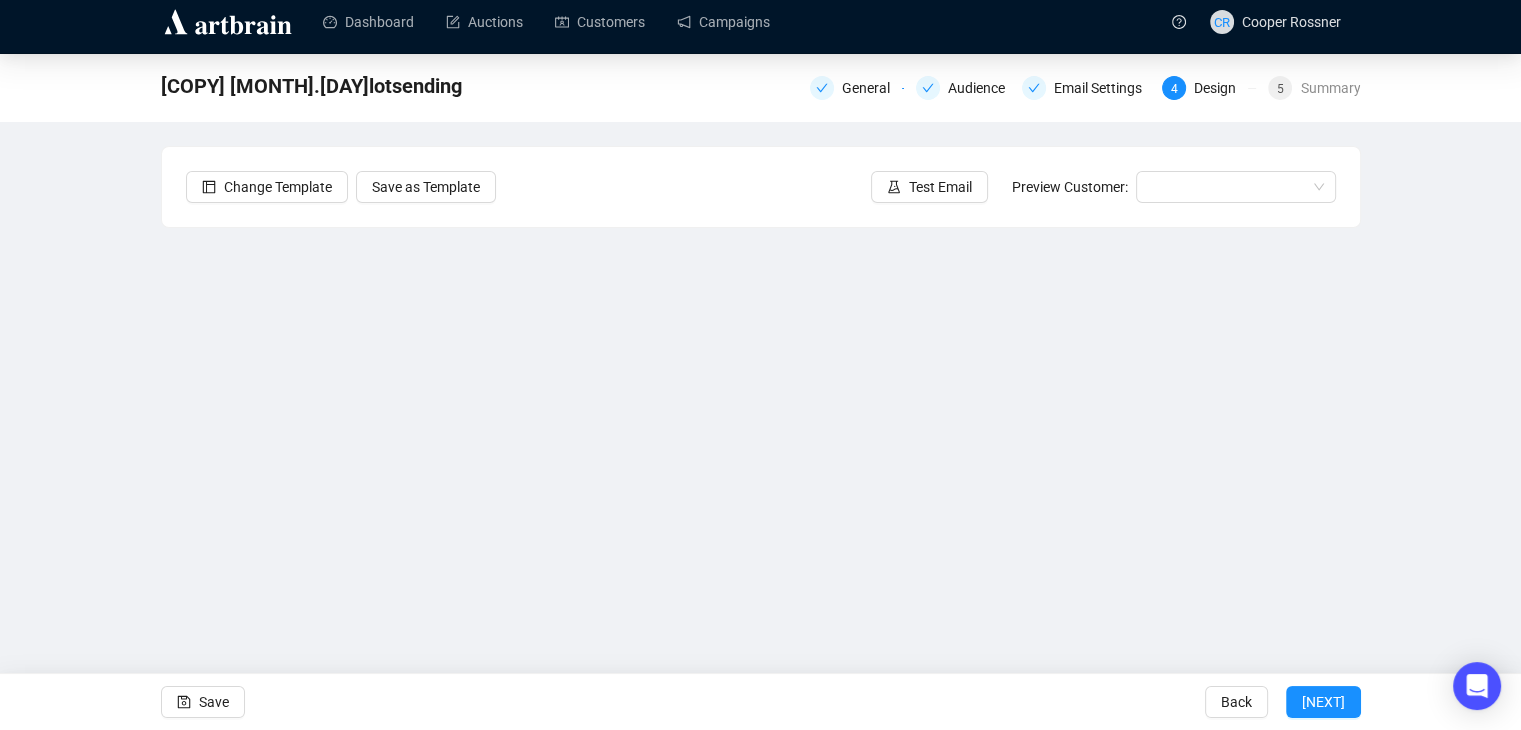 scroll, scrollTop: 13, scrollLeft: 0, axis: vertical 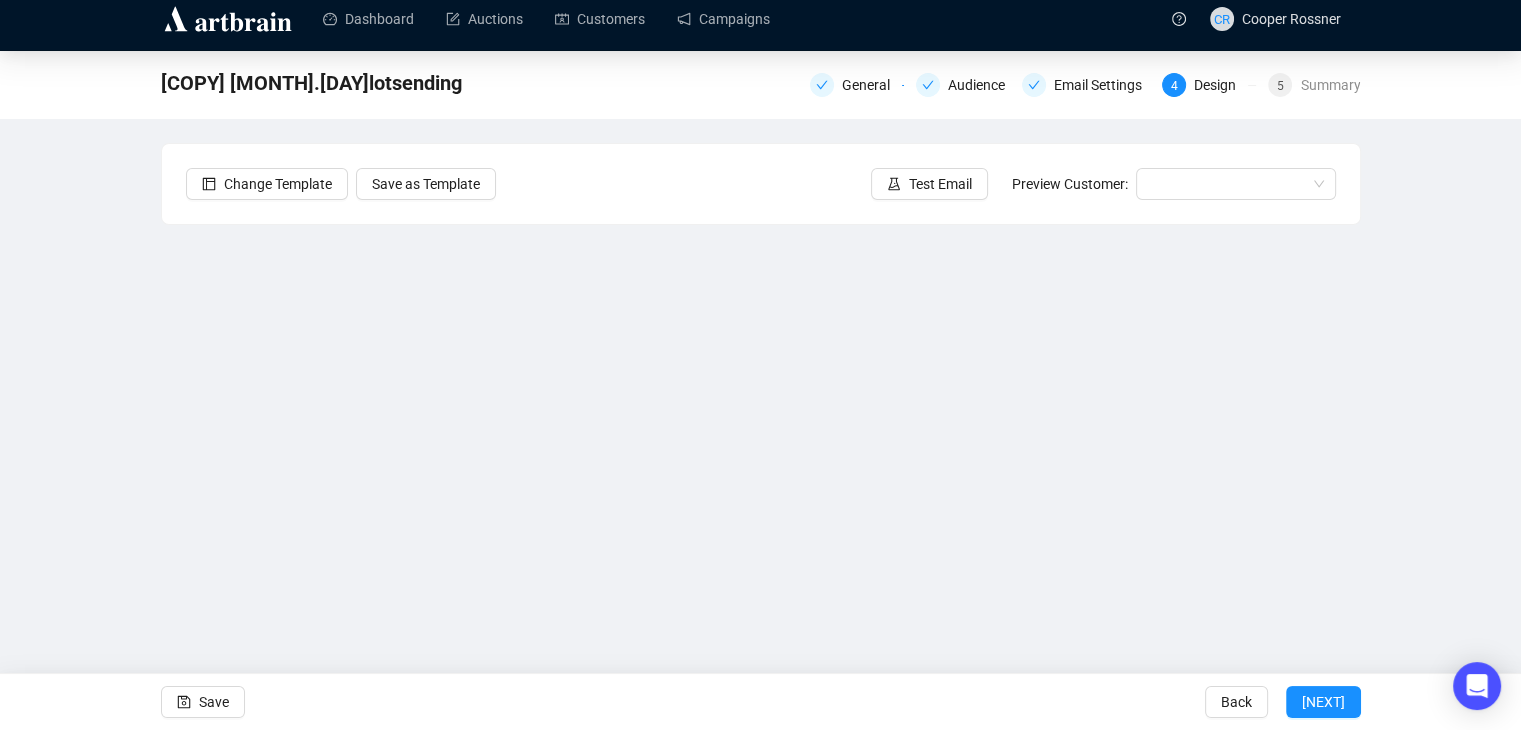 click on "[COPY] [MONTH].[DAY]lotsending [GENERAL] [NUMBER] [EMAIL] [NUMBER] [DESIGN] [NUMBER] [SUMMARY] [CHANGE] [TEMPLATE] [SAVE] [AS] [TEMPLATE] [TEST] [EMAIL] [PREVIEW] [CUSTOMER]: [SAVE] [BACK] [NEXT]" at bounding box center [760, 388] 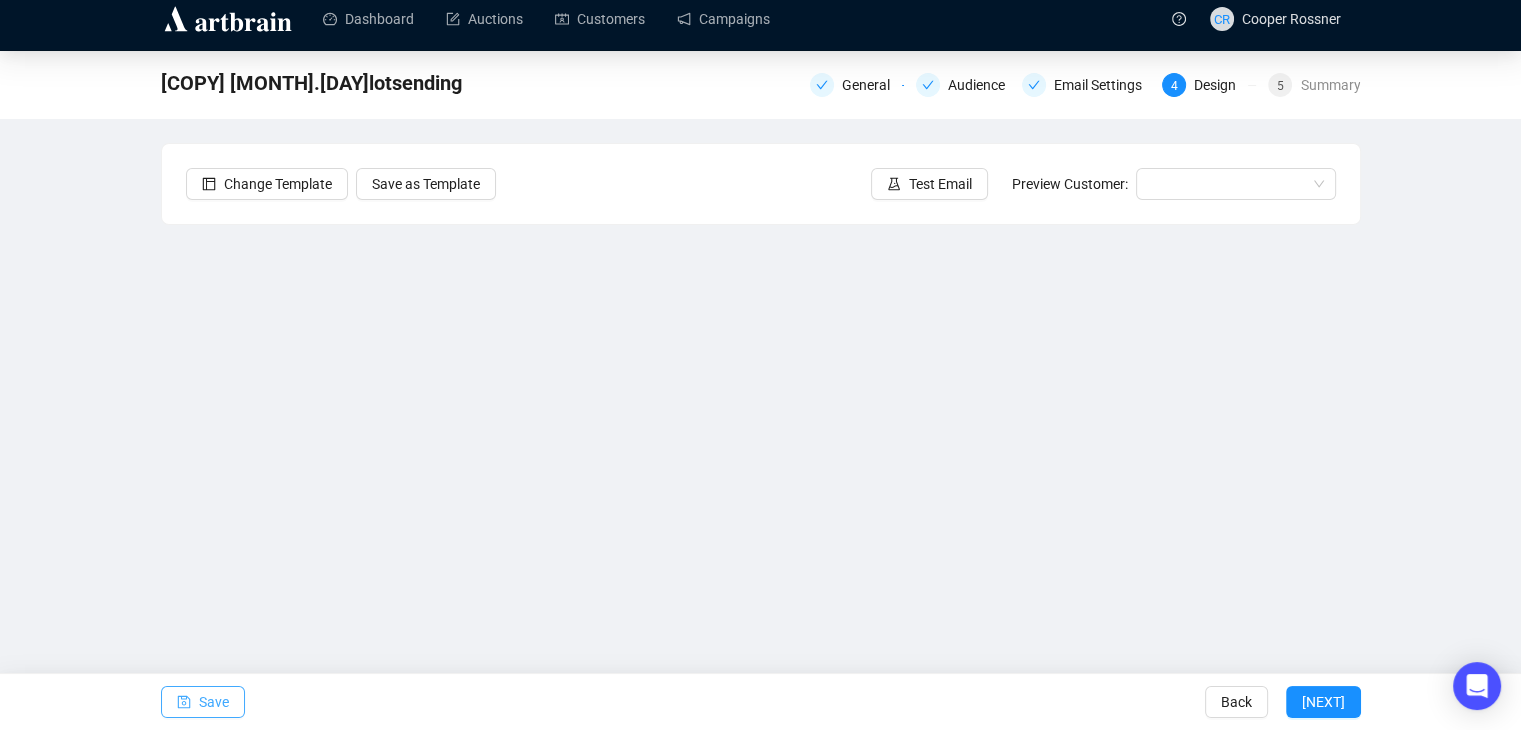 click on "Save" at bounding box center (214, 702) 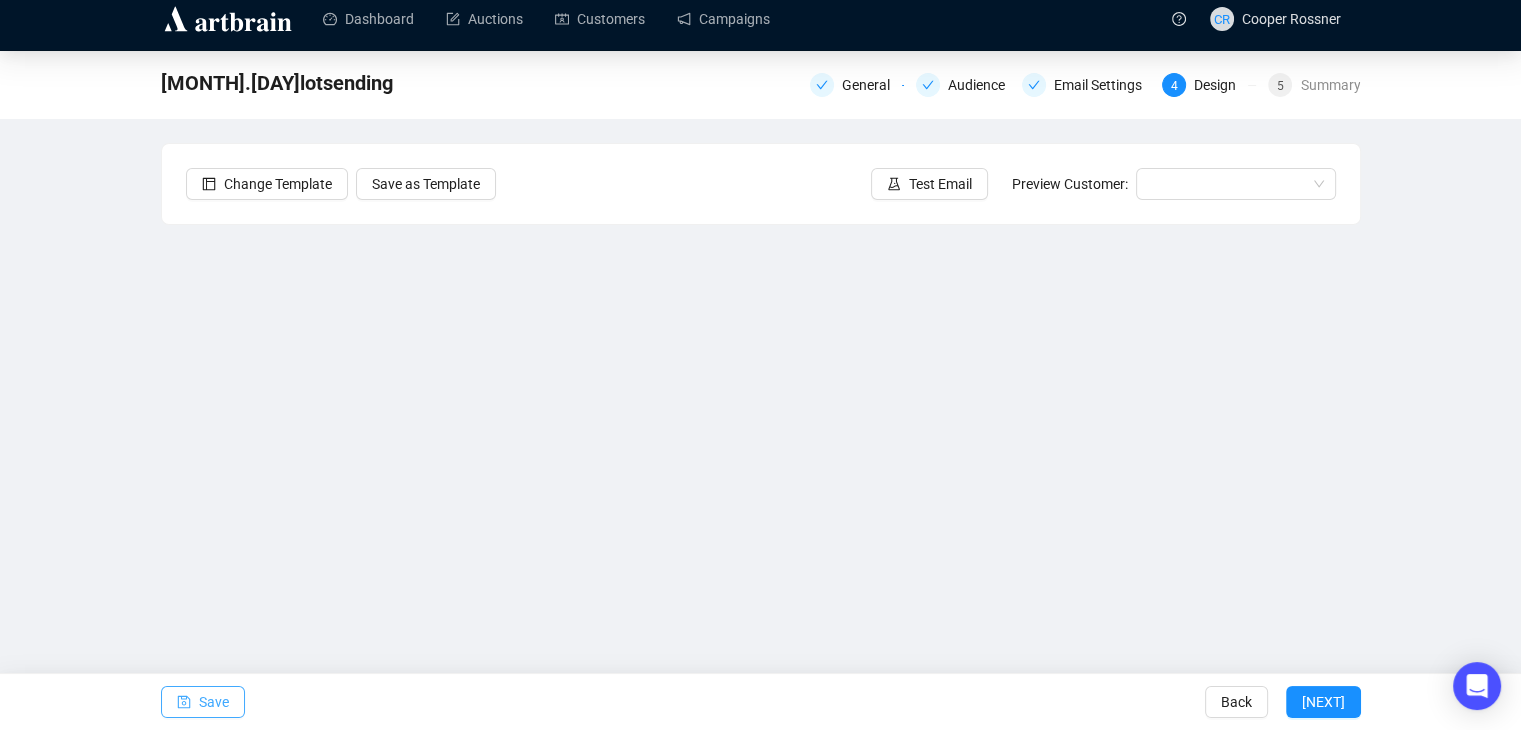 click on "Save" at bounding box center (214, 702) 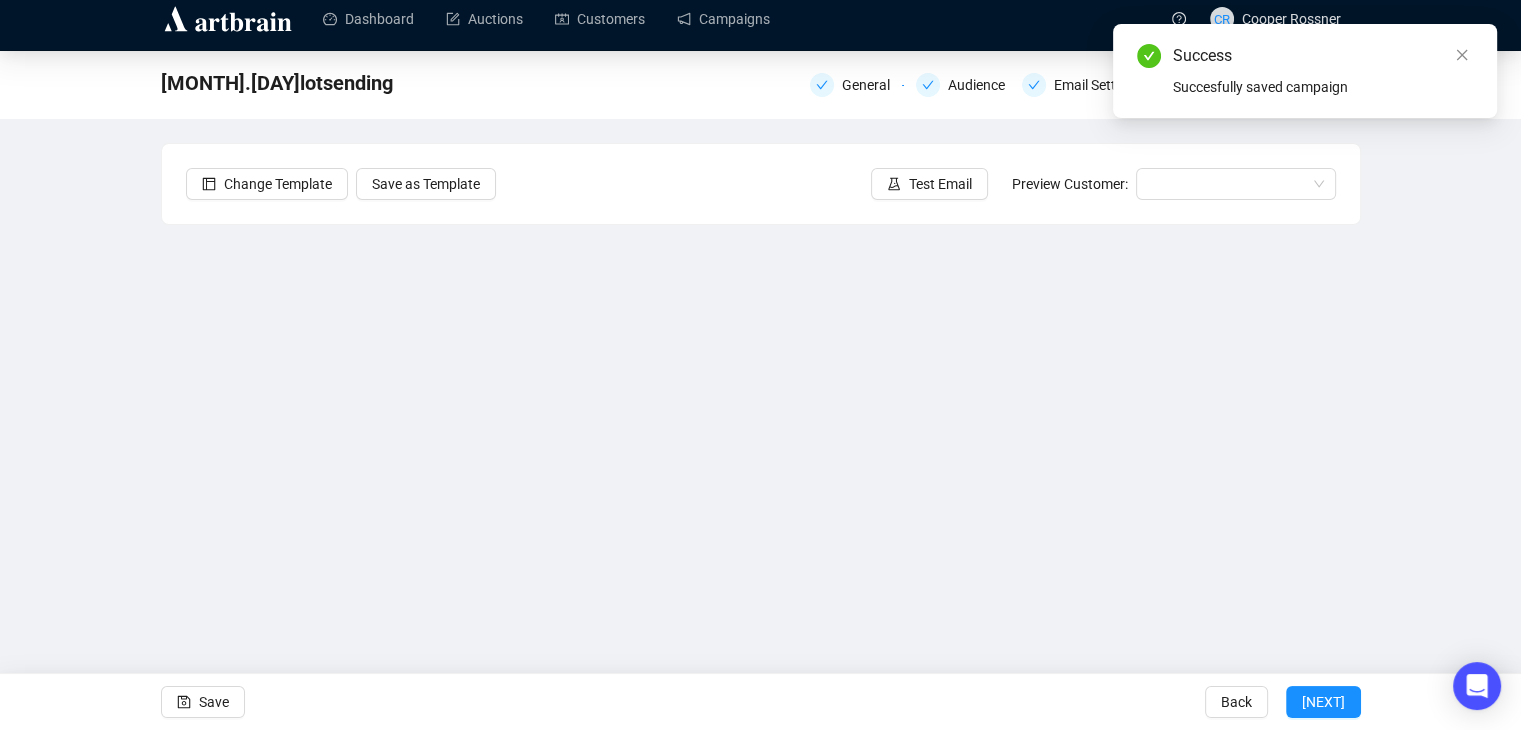scroll, scrollTop: 0, scrollLeft: 0, axis: both 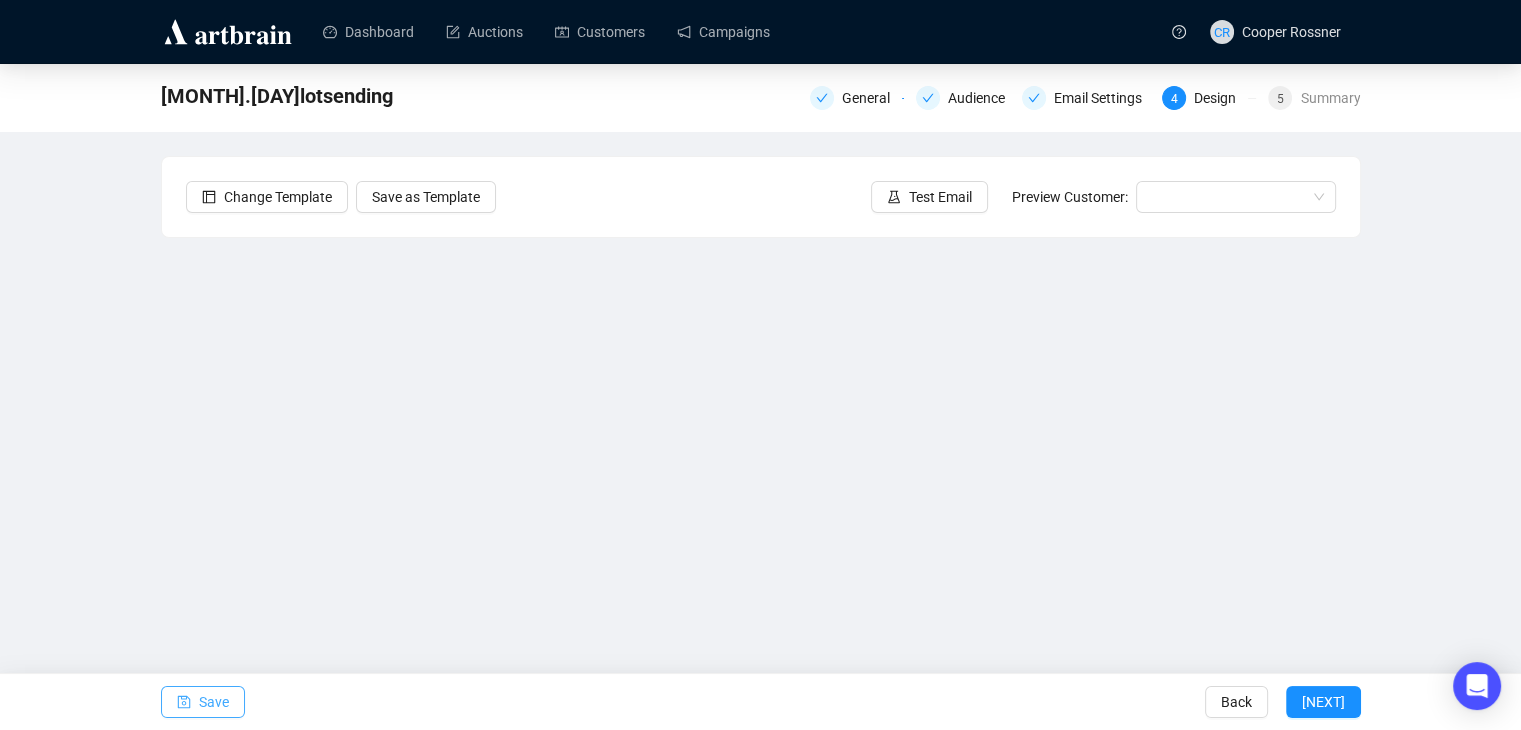 click on "Save" at bounding box center [214, 702] 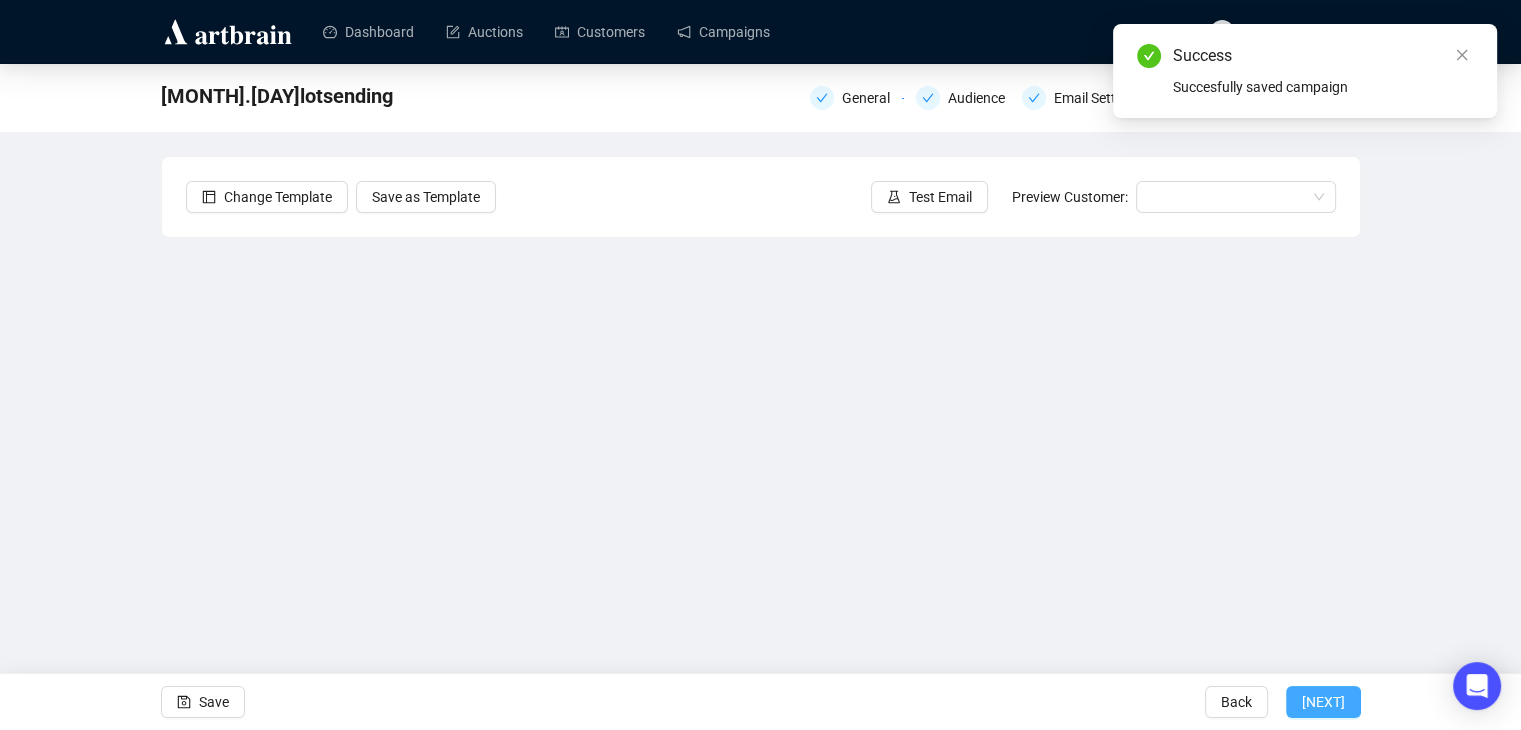 click on "[NEXT]" at bounding box center (1323, 702) 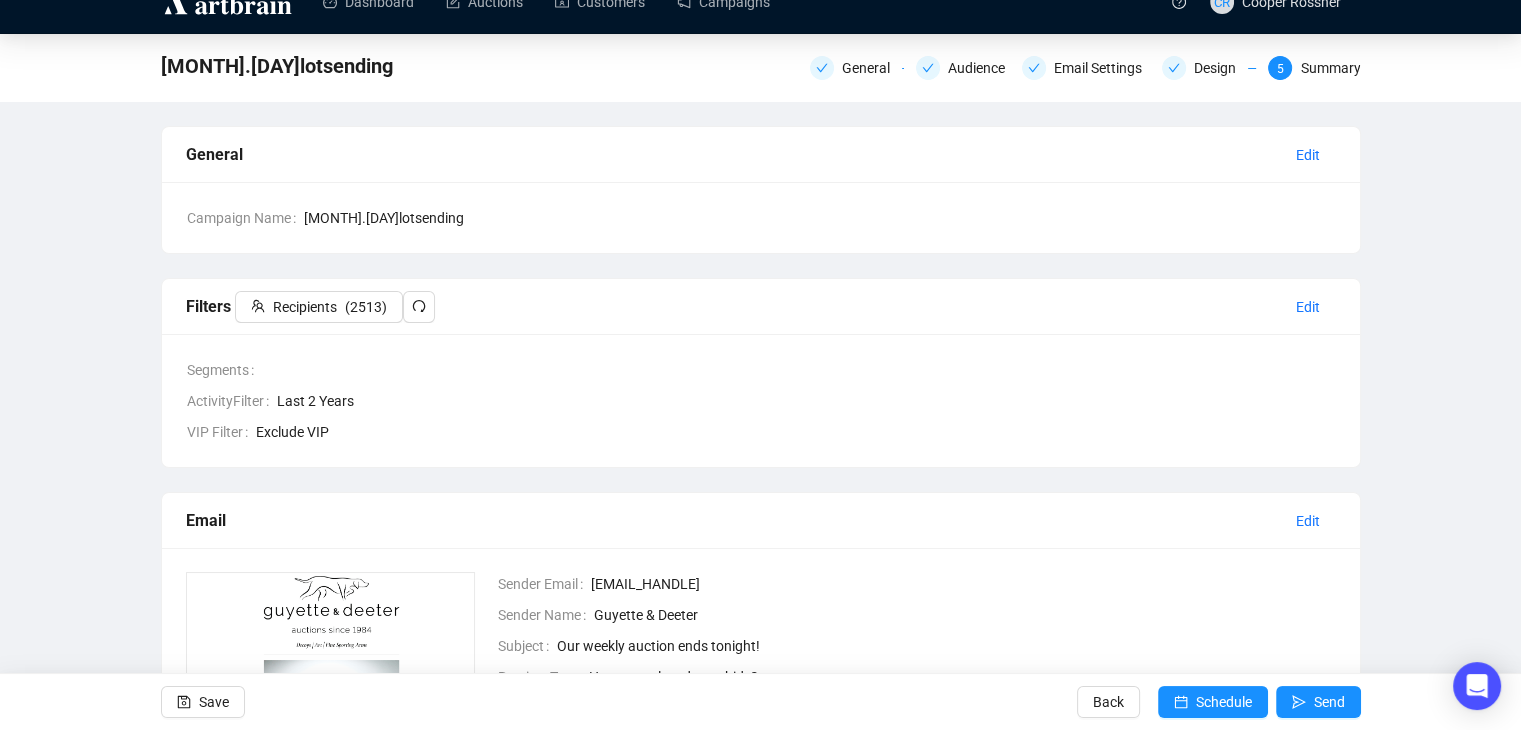 scroll, scrollTop: 0, scrollLeft: 0, axis: both 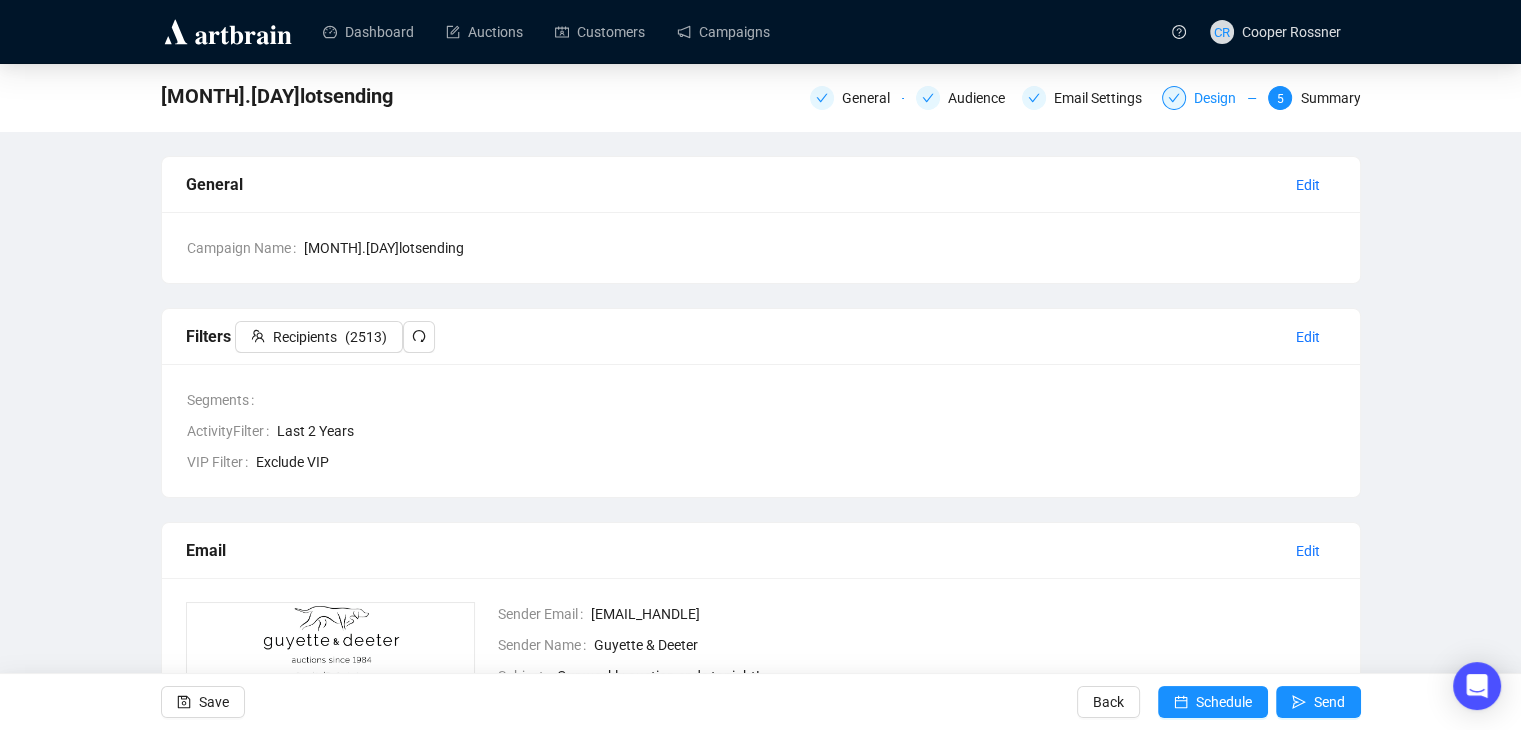 click on "Design" at bounding box center (872, 98) 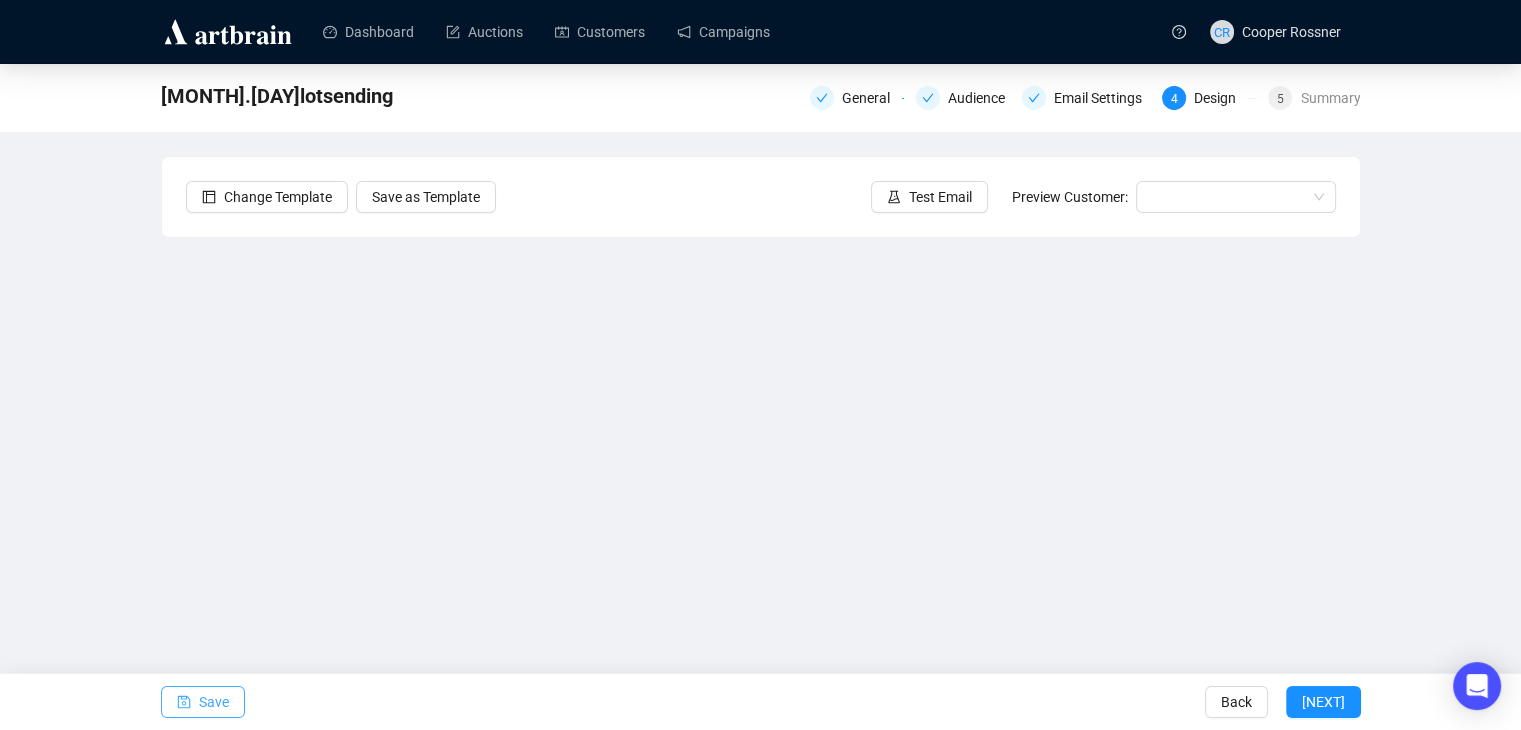click on "Save" at bounding box center (203, 702) 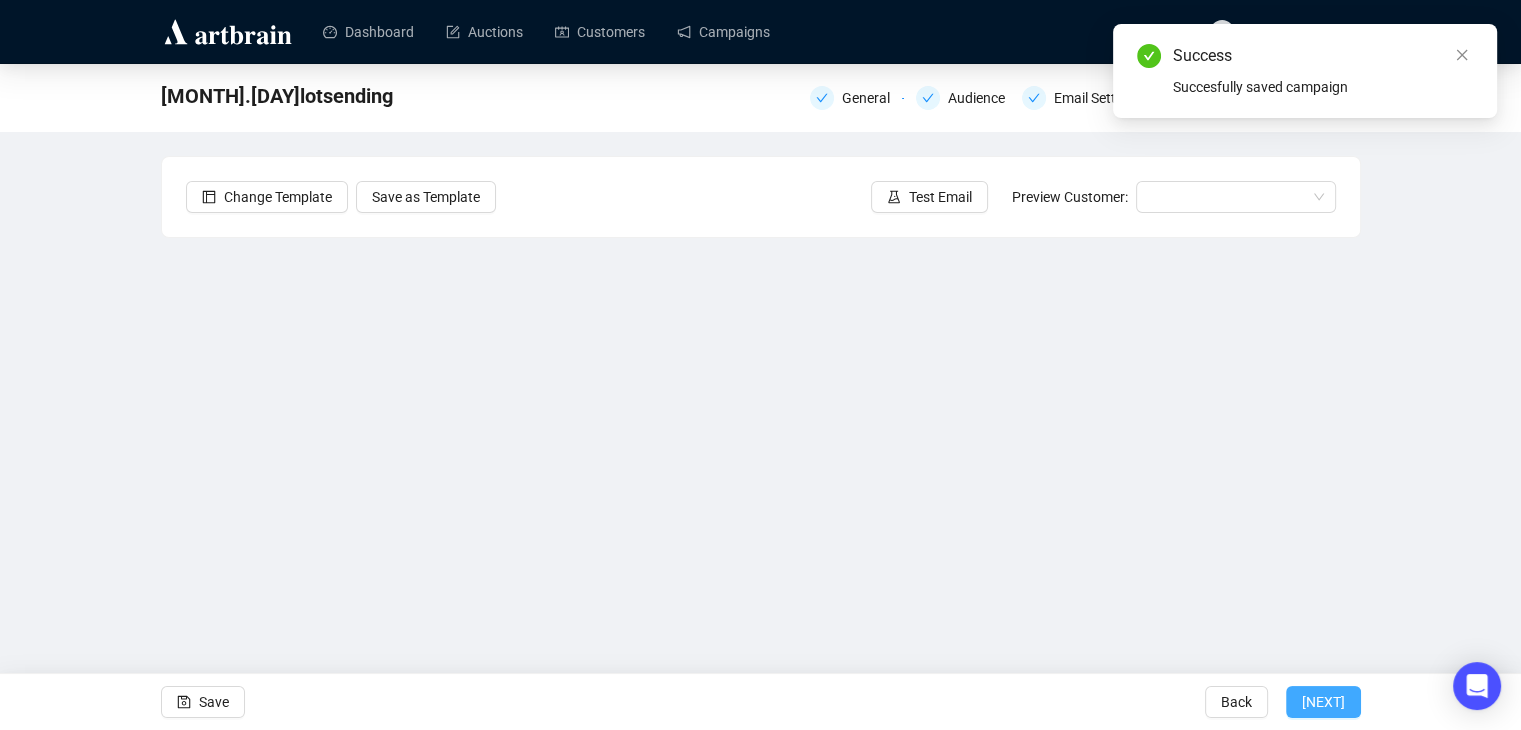click on "[NEXT]" at bounding box center (1323, 702) 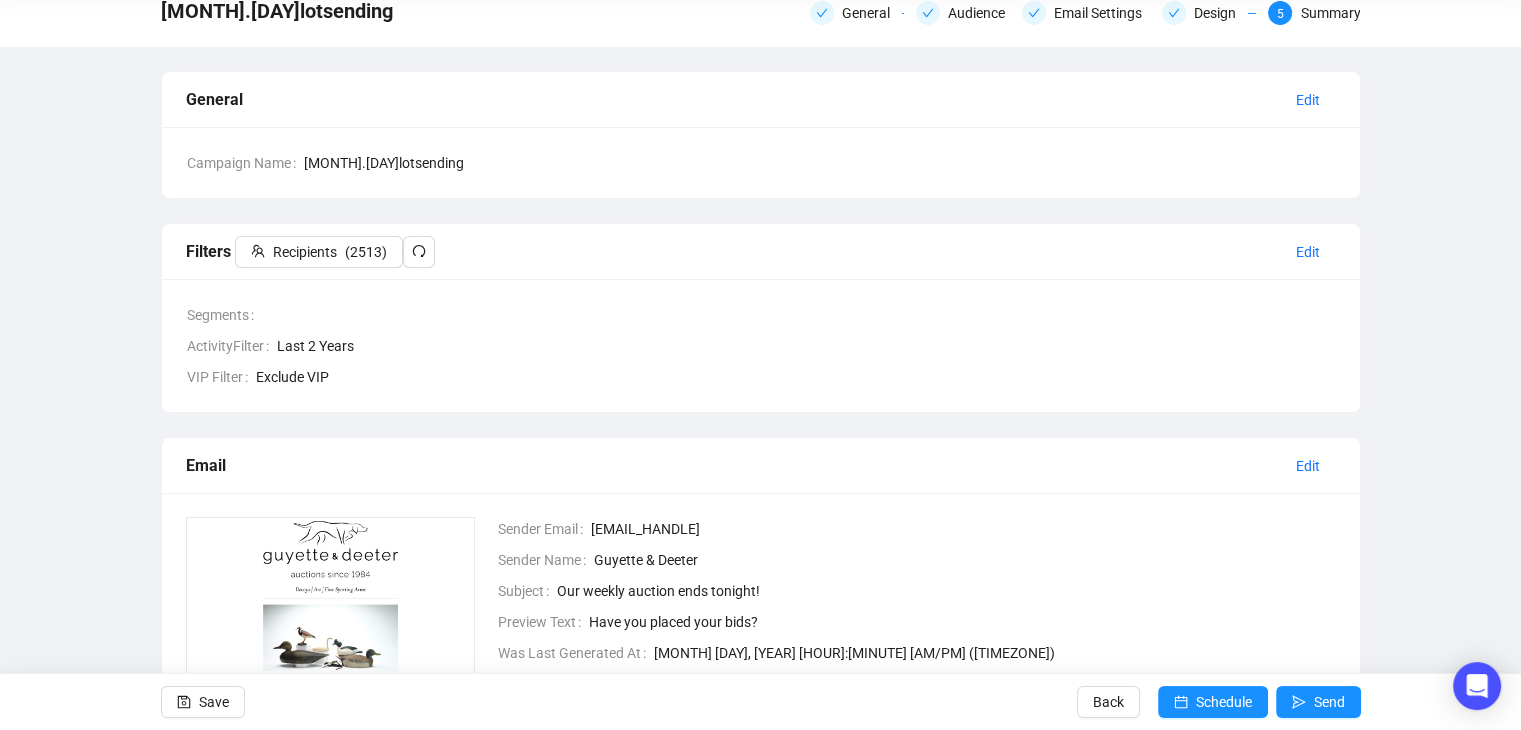 scroll, scrollTop: 0, scrollLeft: 0, axis: both 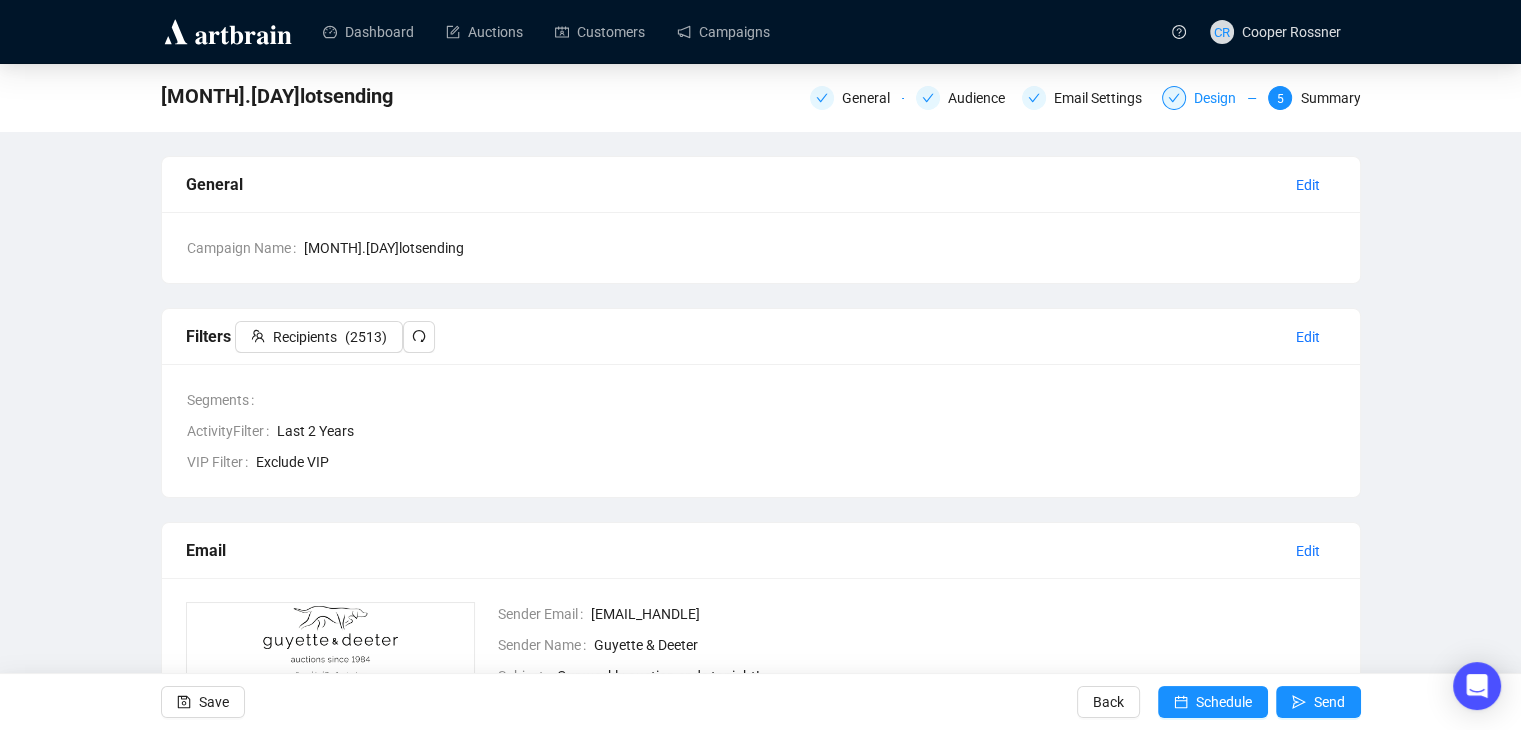 click on "Design" at bounding box center [872, 98] 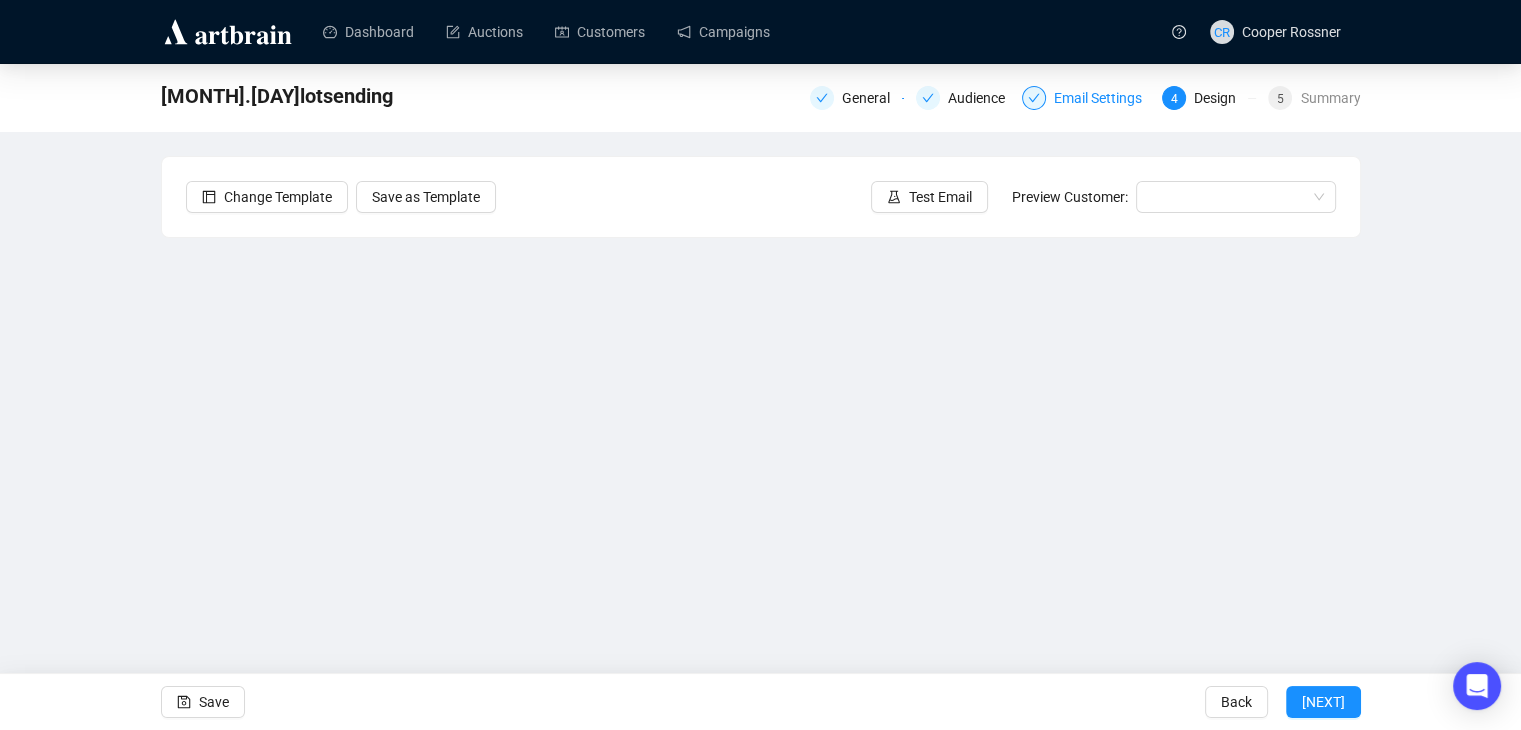 click on "Email Settings" at bounding box center [872, 98] 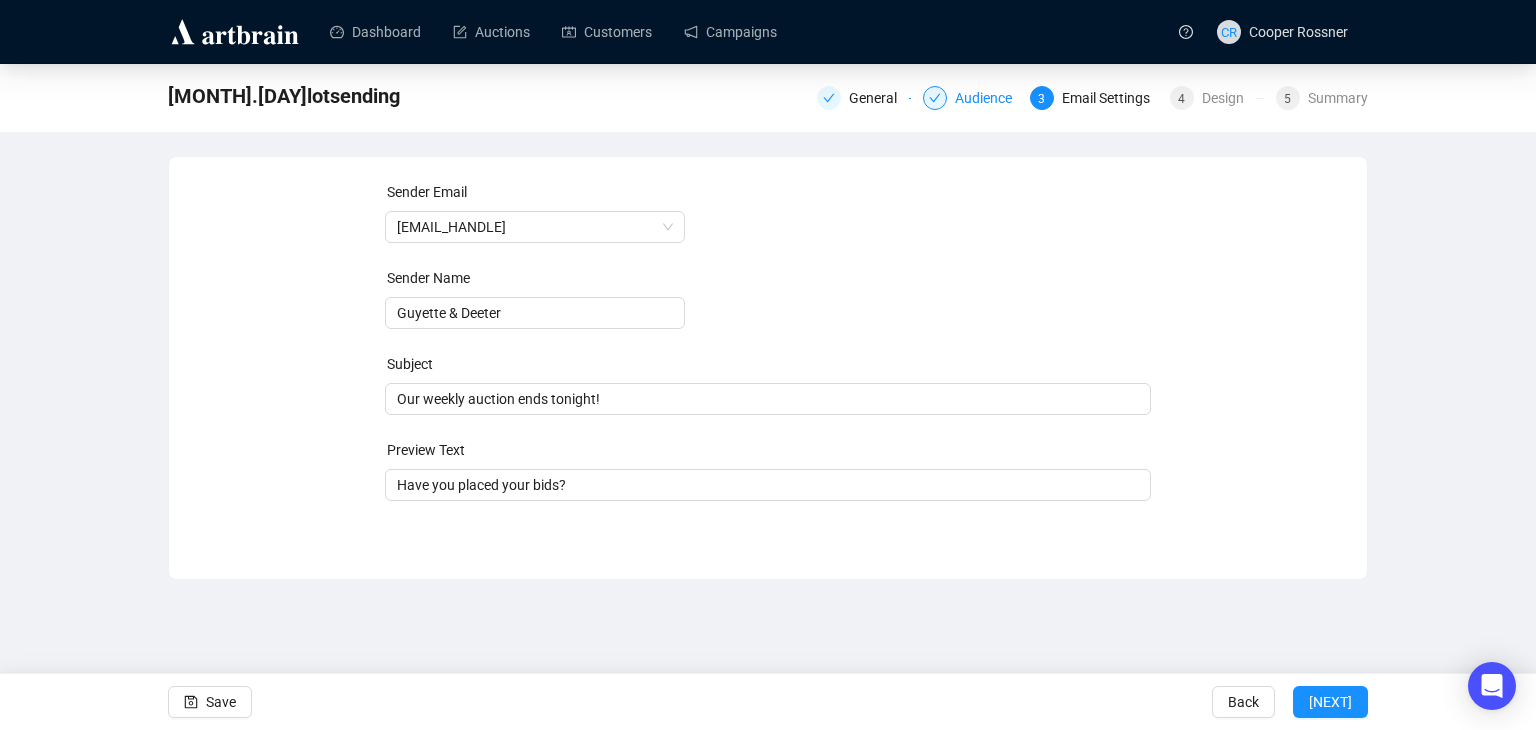 click on "Audience" at bounding box center (879, 98) 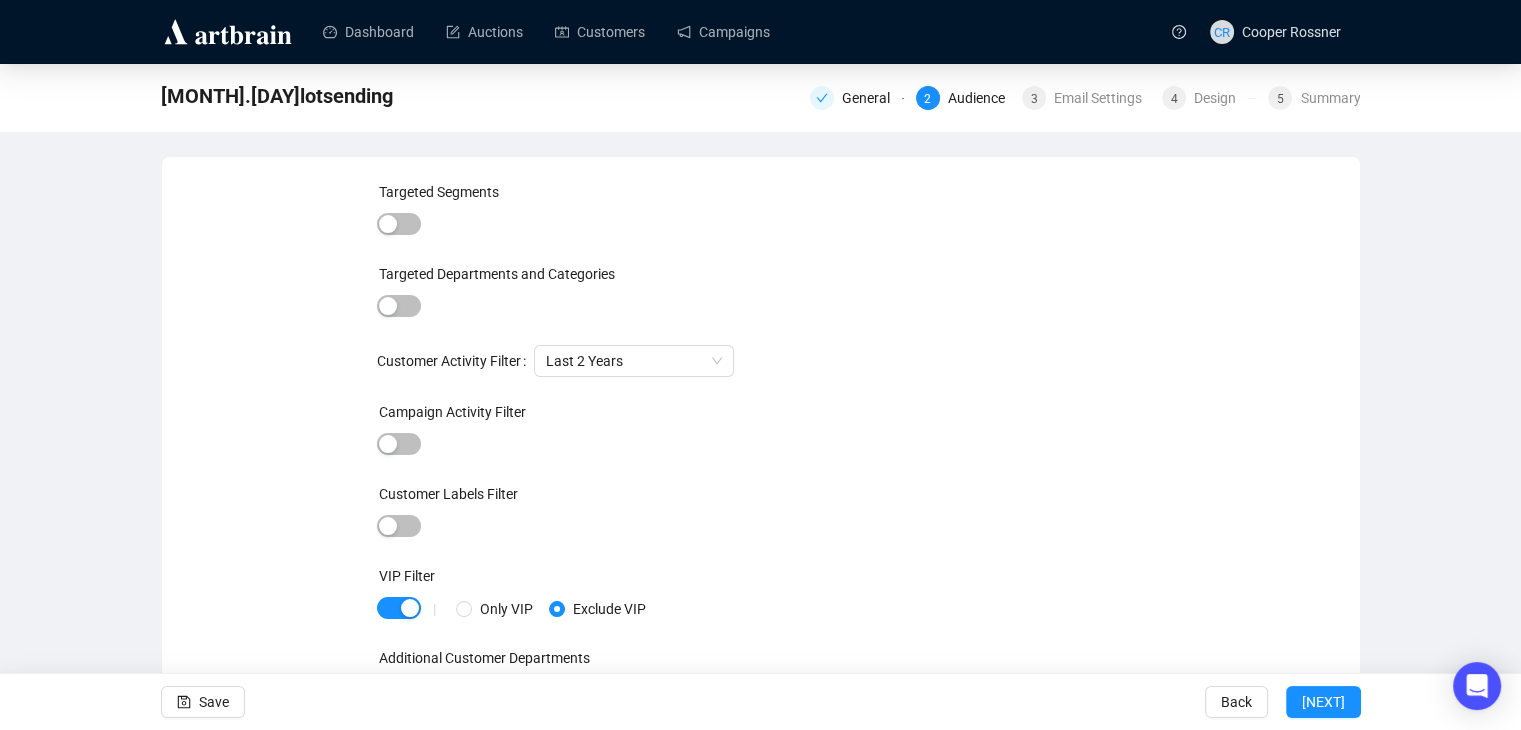 click on "[MONTH].[DAY]lotsending [GENERAL] [NUMBER] [AUDIENCE] [NUMBER] [EMAIL] [SETTINGS] [NUMBER] [DESIGN] [NUMBER] [SUMMARY]" at bounding box center [761, 96] 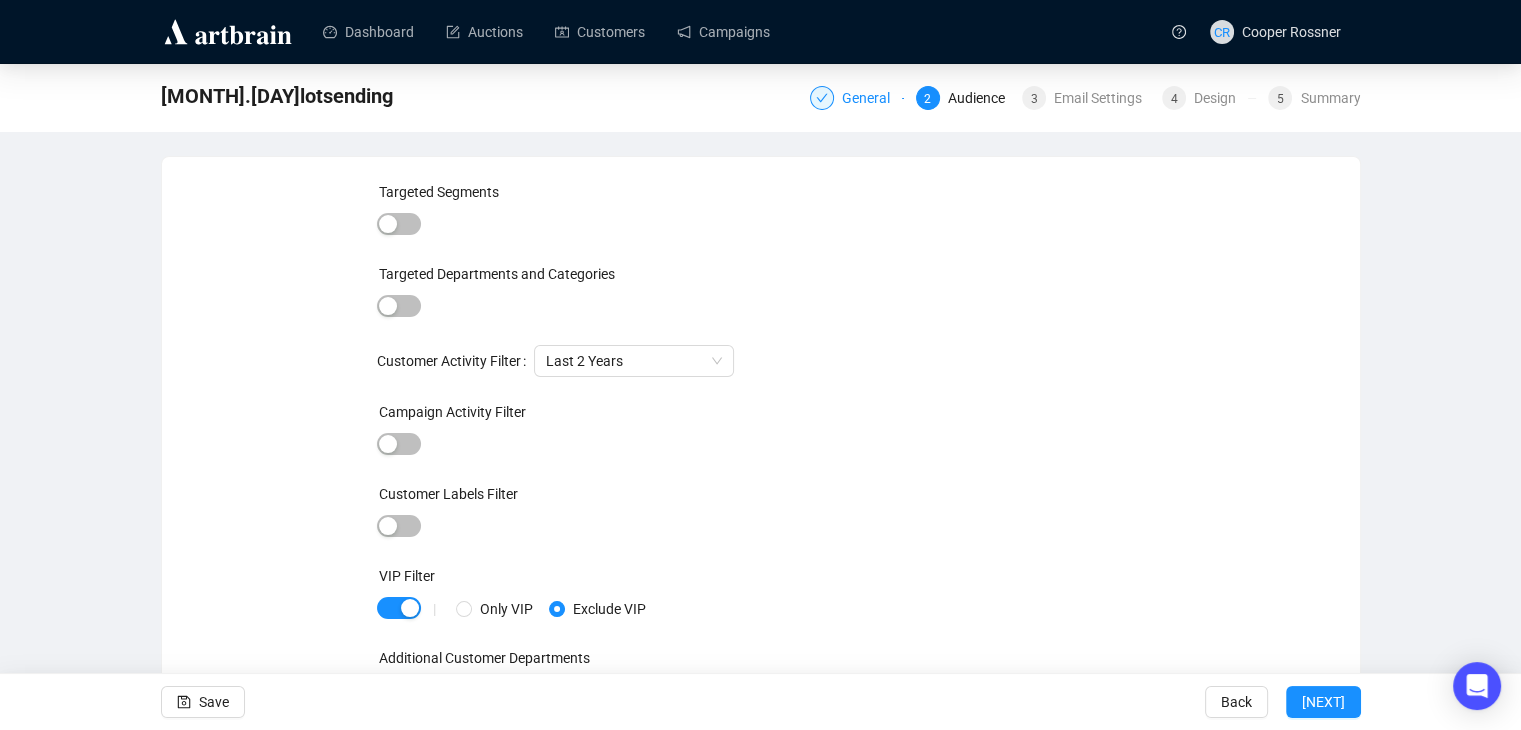 click at bounding box center [822, 98] 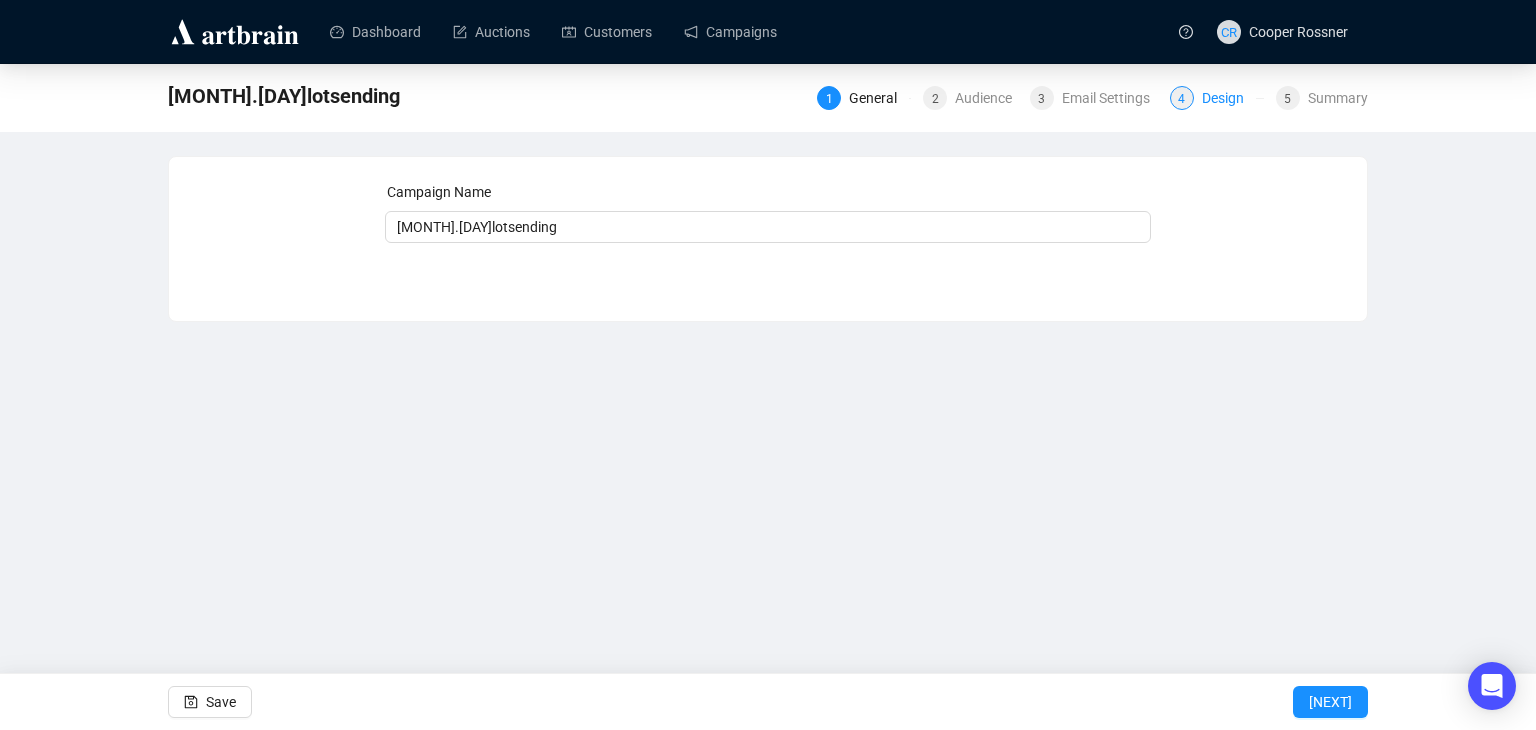 click on "Design" at bounding box center [989, 98] 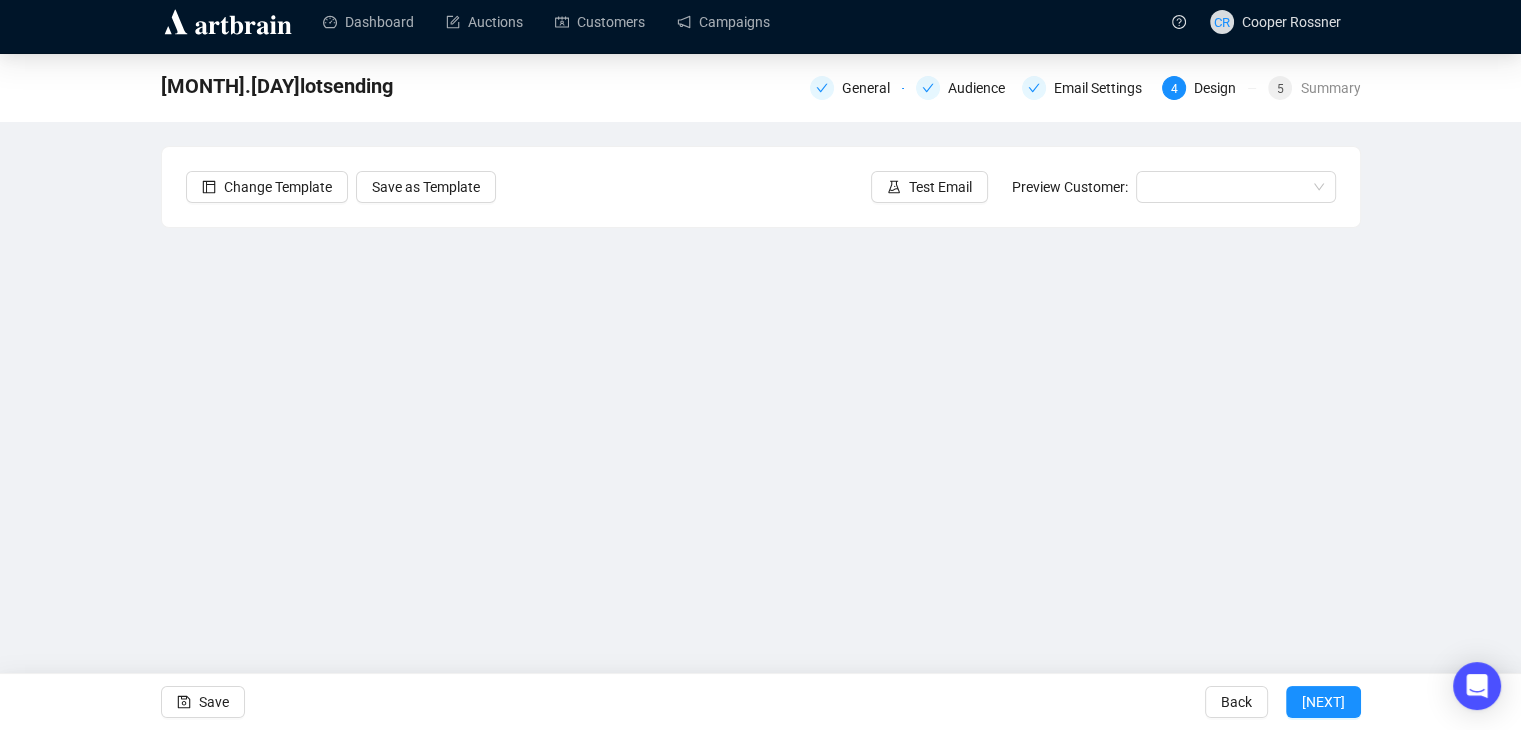 scroll, scrollTop: 13, scrollLeft: 0, axis: vertical 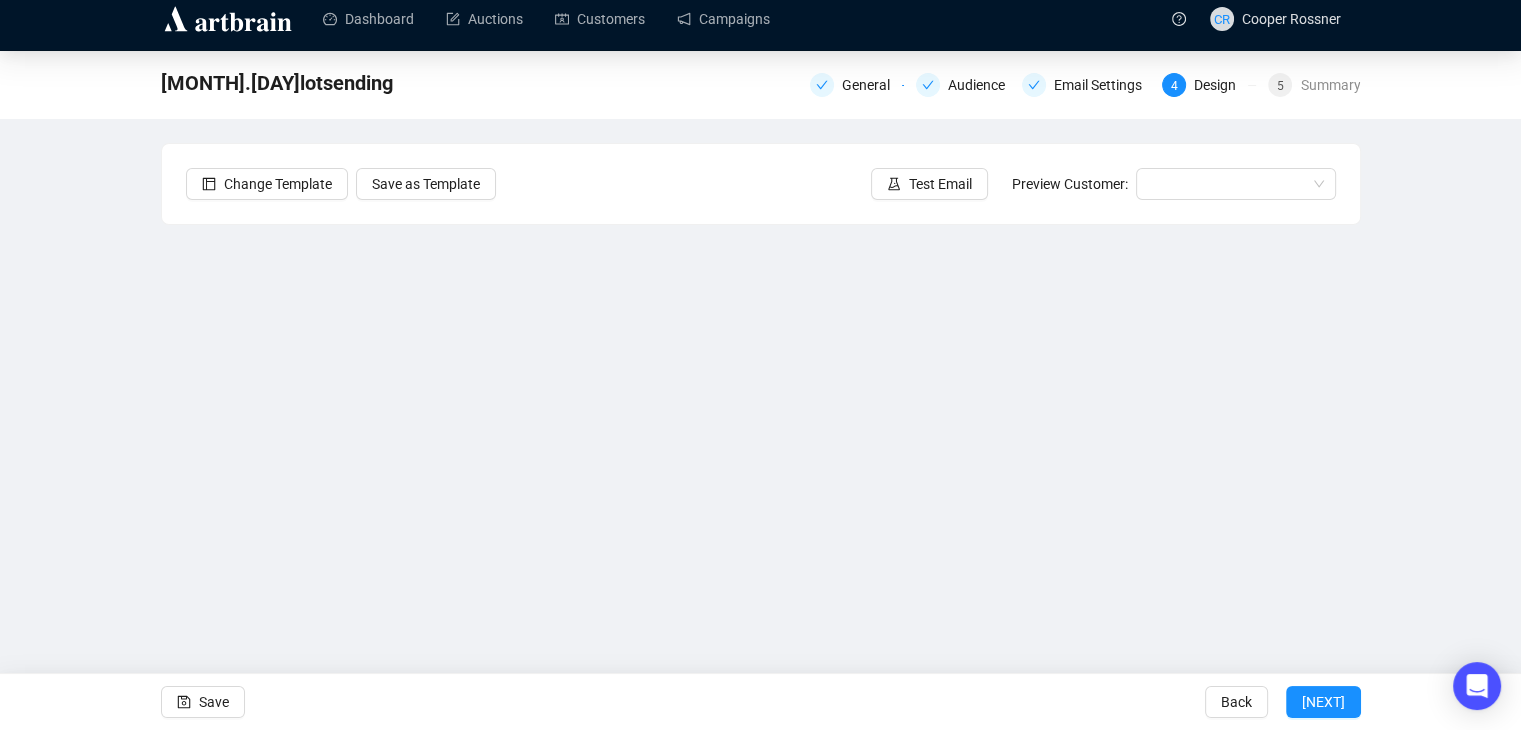 click on "[SAVE] [BACK] [NEXT]" at bounding box center (760, 701) 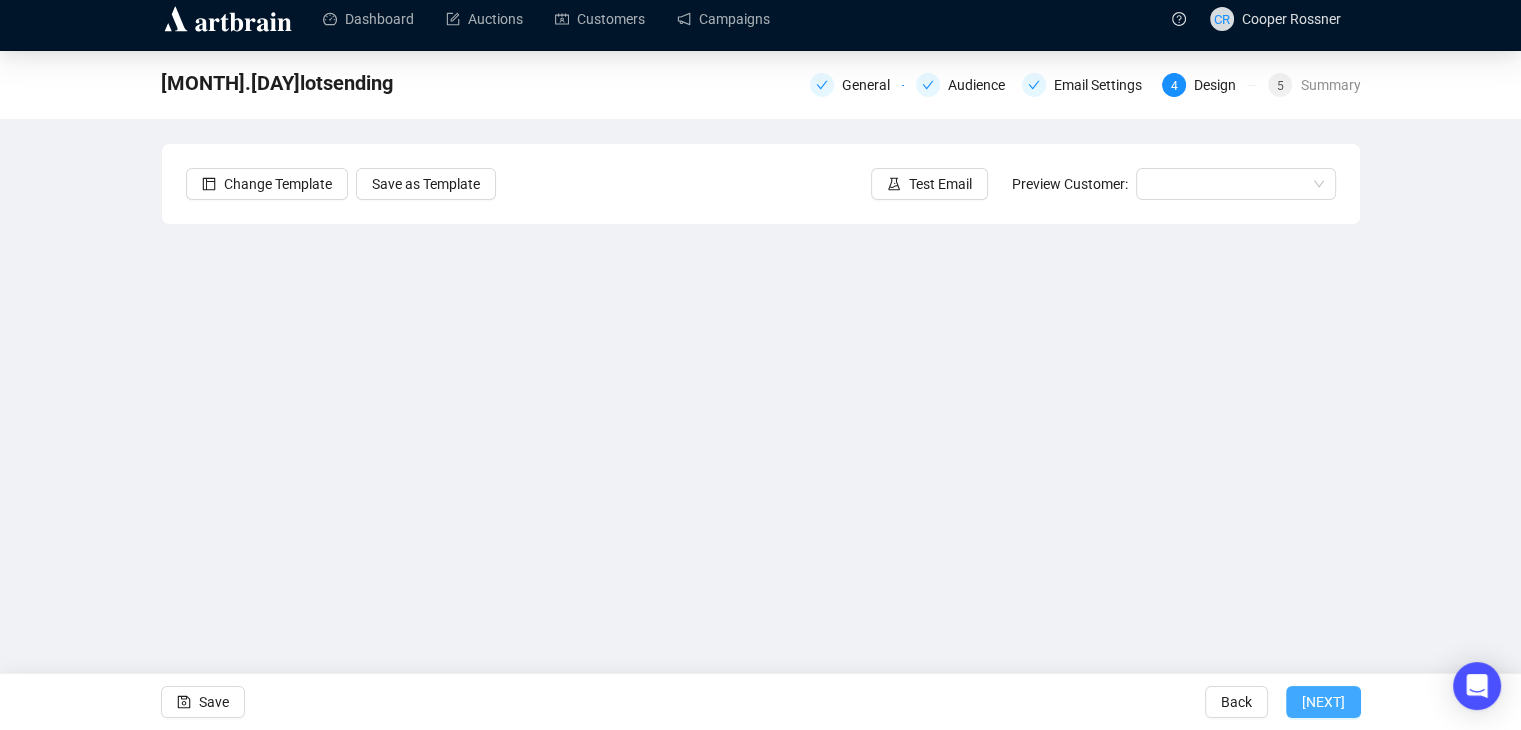 click on "[NEXT]" at bounding box center [1323, 702] 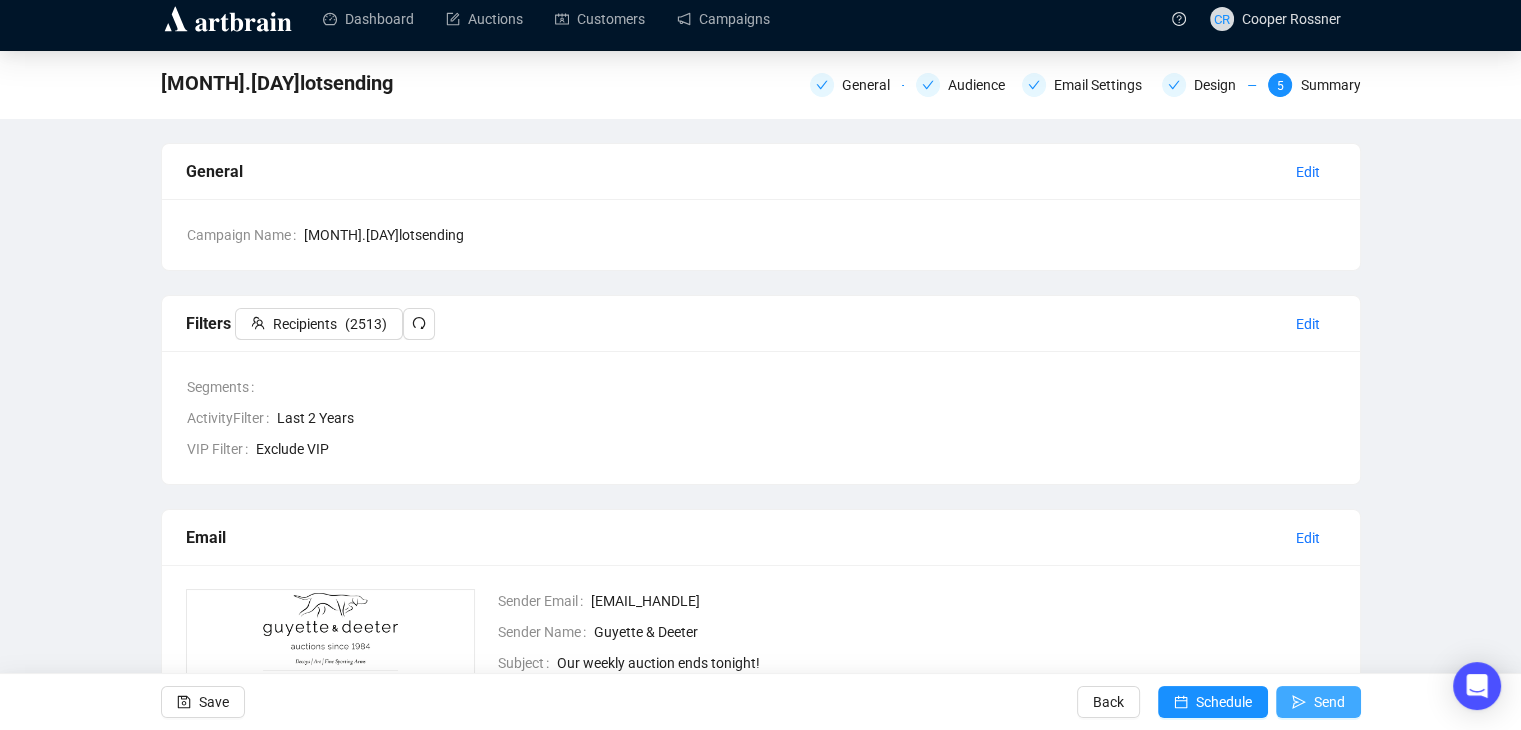 click on "Send" at bounding box center (1329, 702) 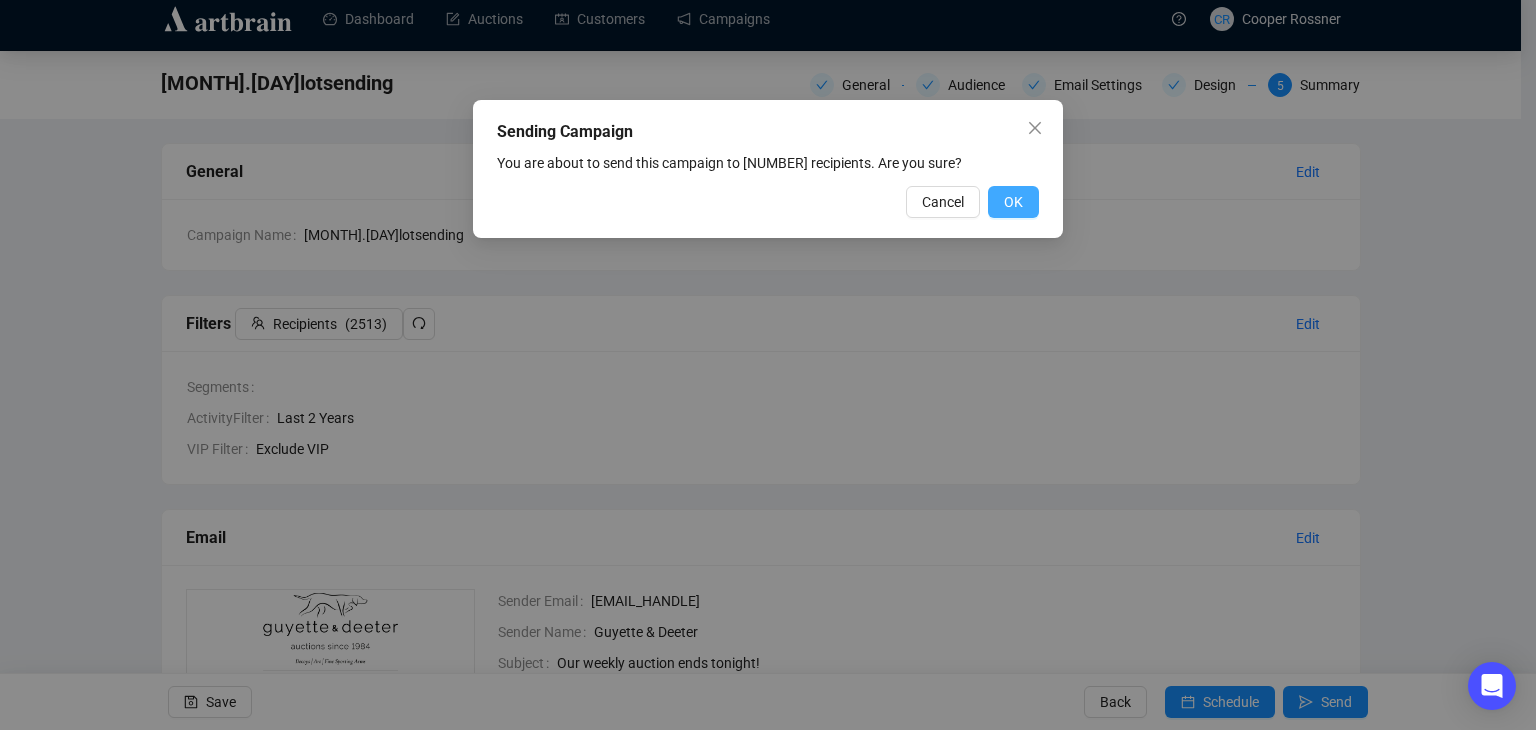 click on "OK" at bounding box center (1013, 202) 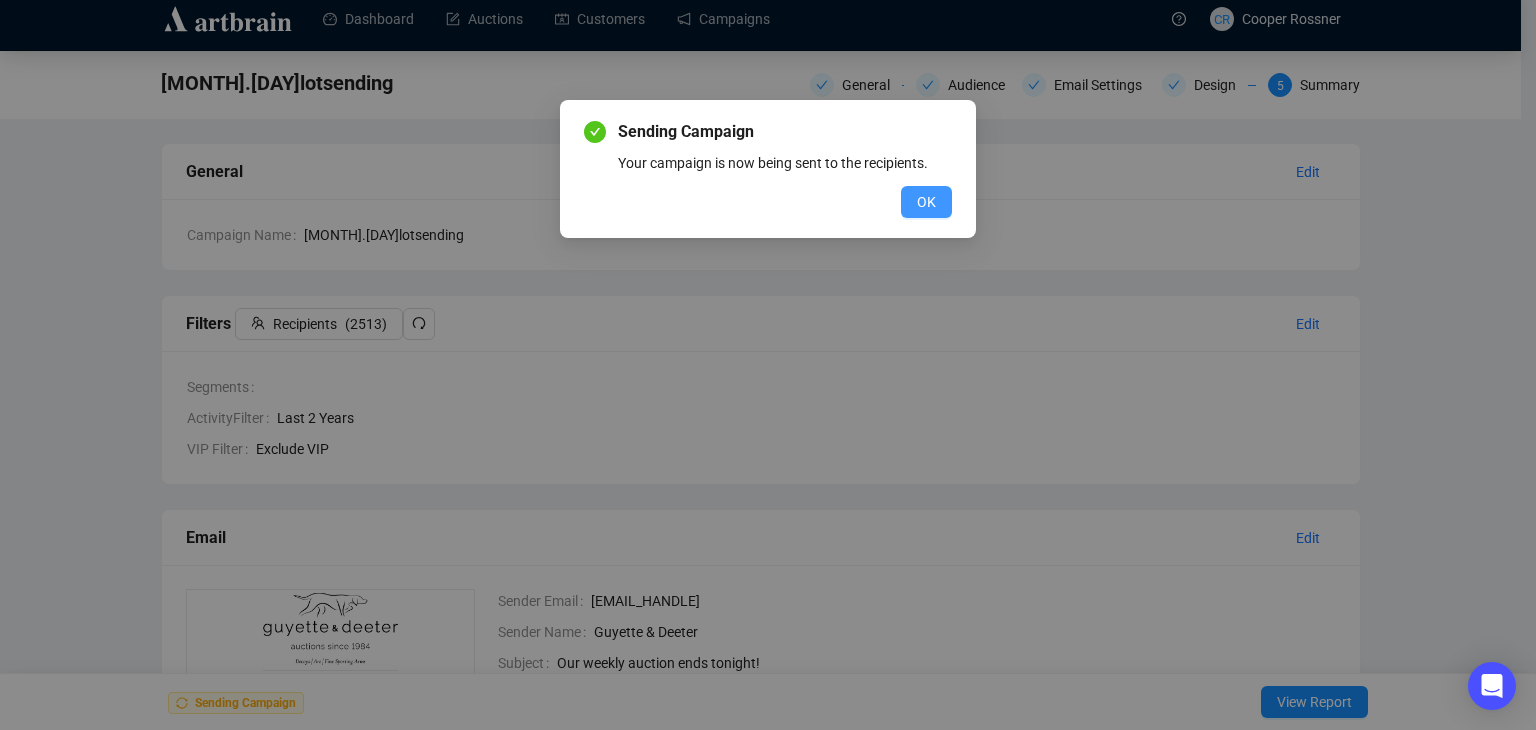 click on "OK" at bounding box center (926, 202) 